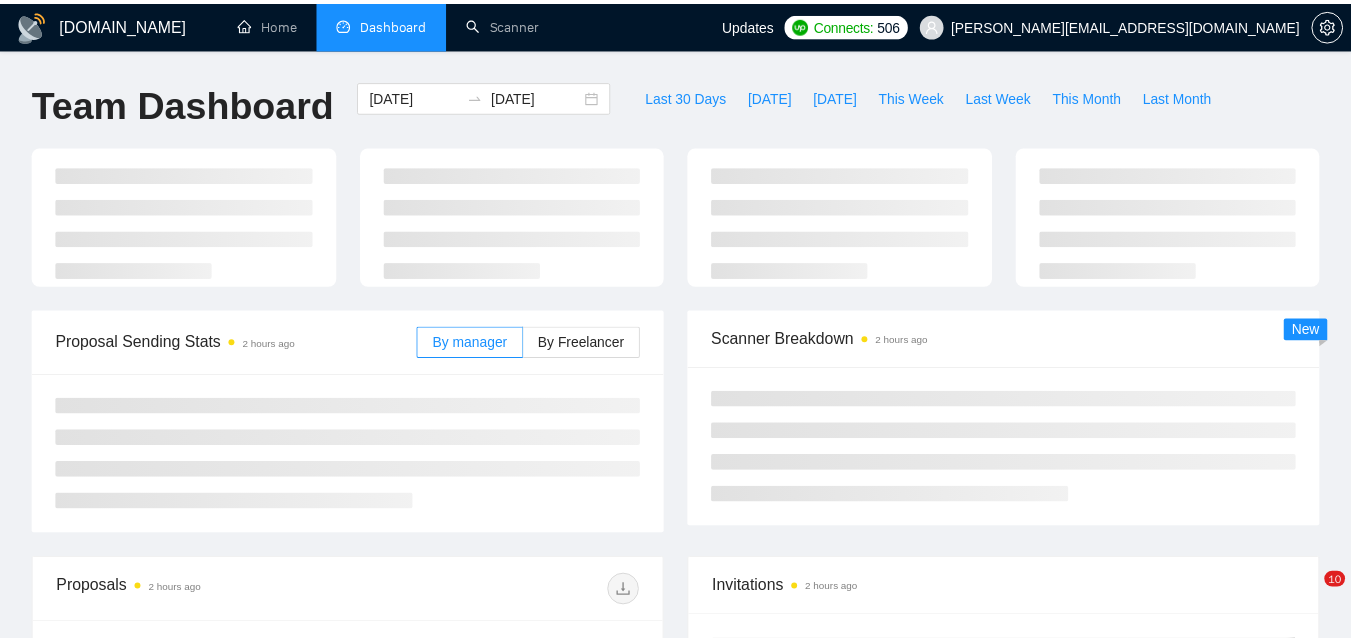 scroll, scrollTop: 0, scrollLeft: 0, axis: both 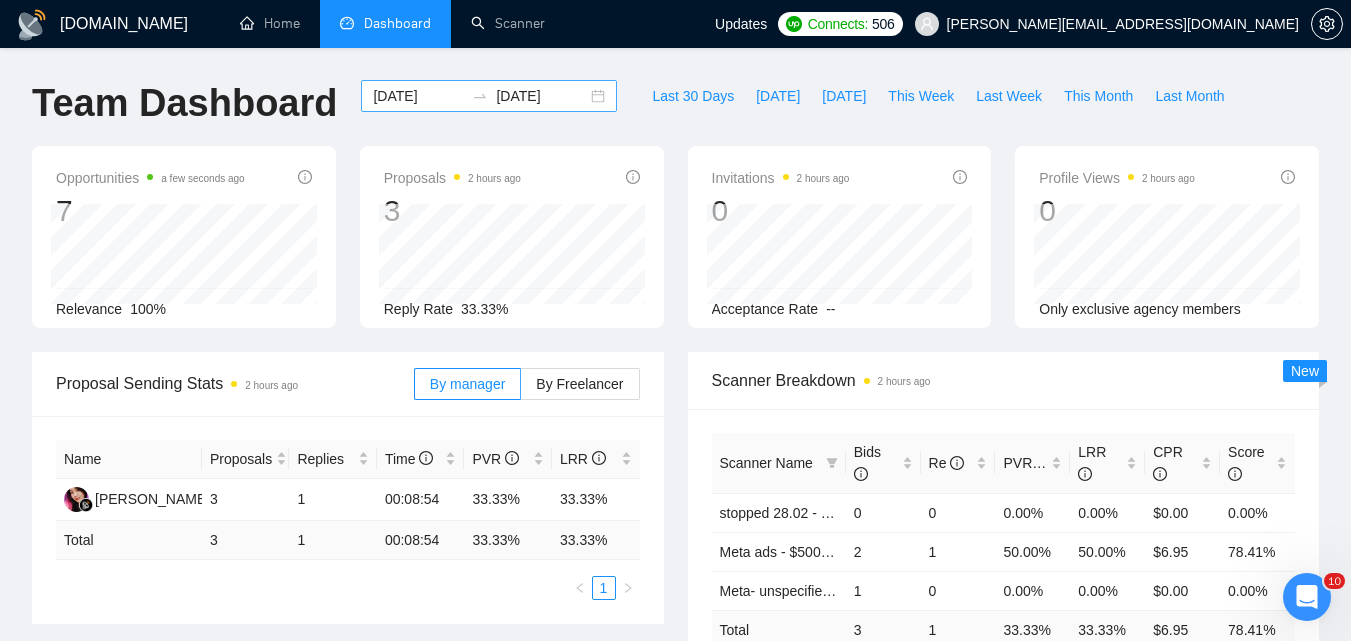 click on "[DATE]" at bounding box center [418, 96] 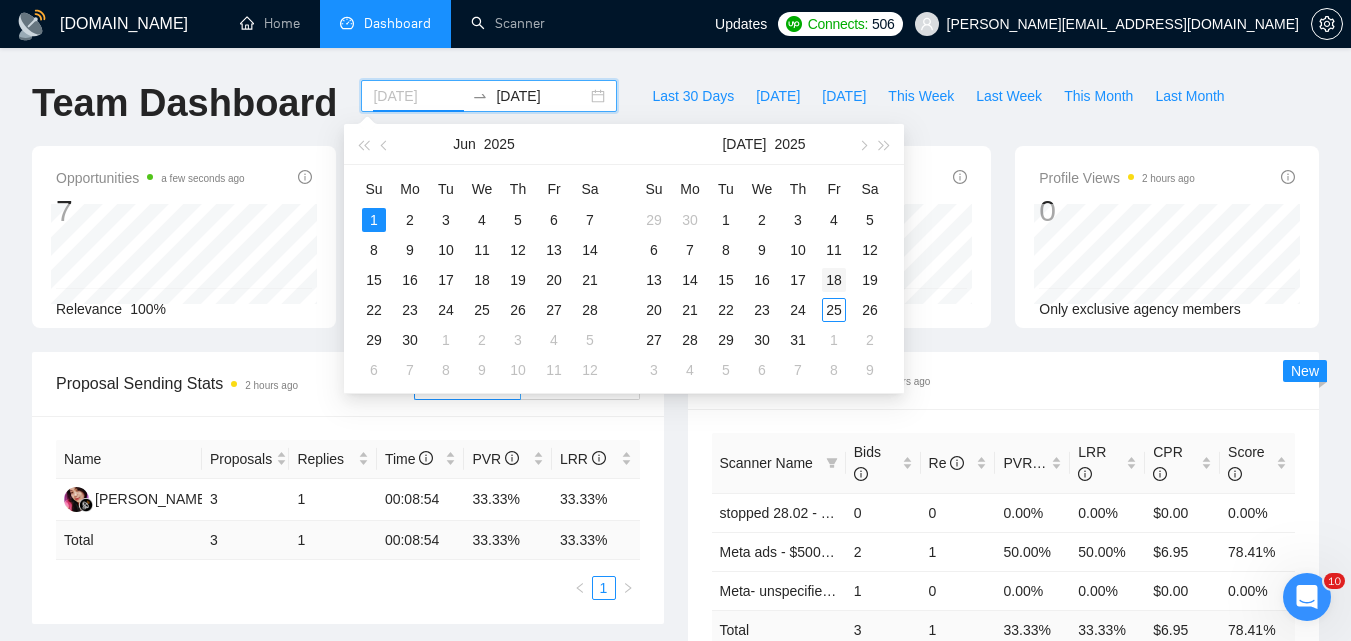 type on "[DATE]" 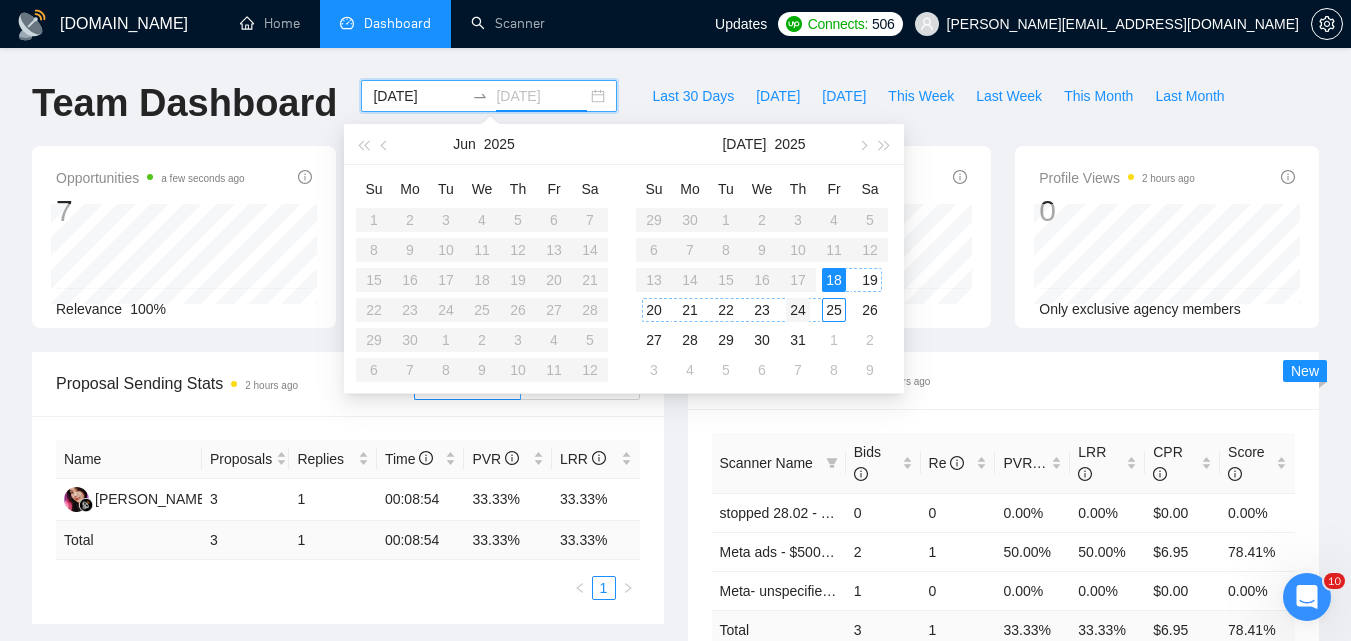 type on "[DATE]" 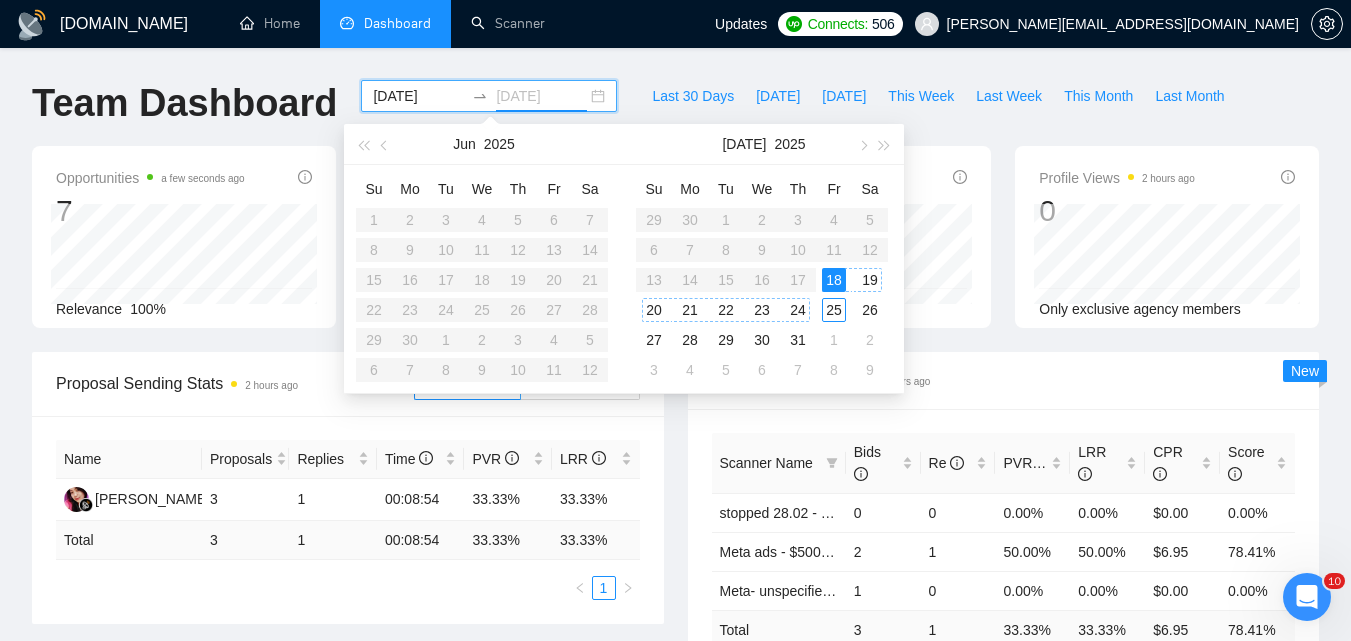 click on "24" at bounding box center [798, 310] 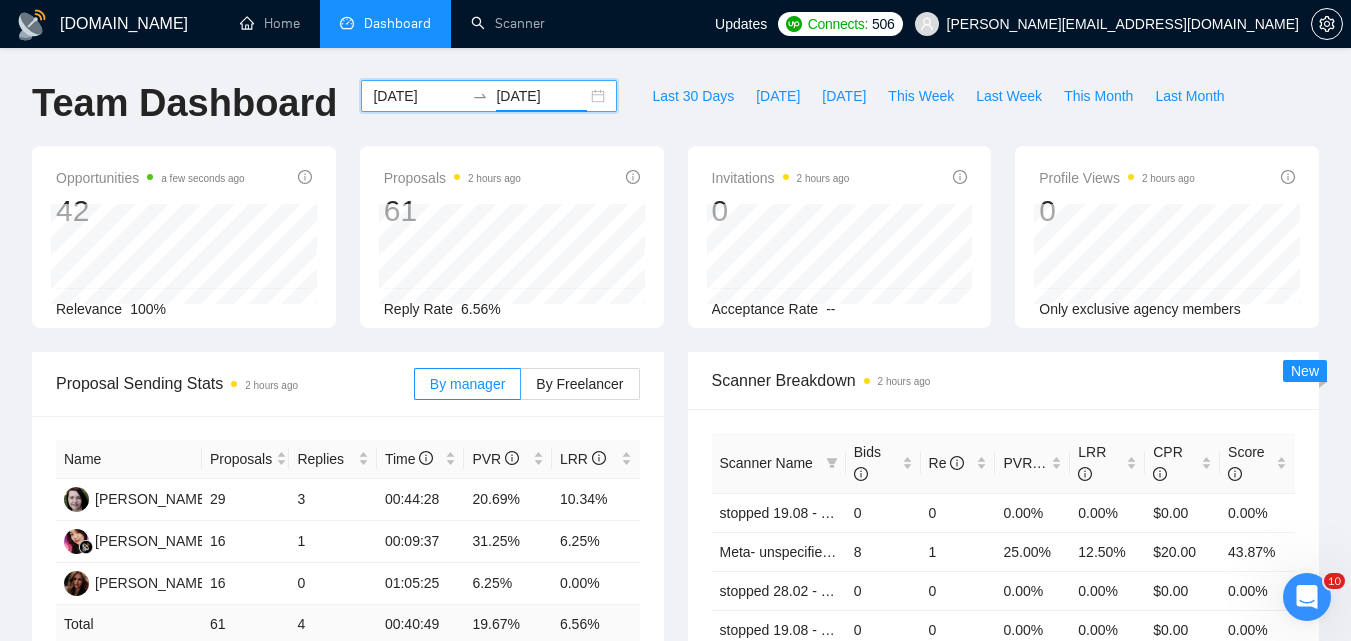 click on "[DATE]" at bounding box center (418, 96) 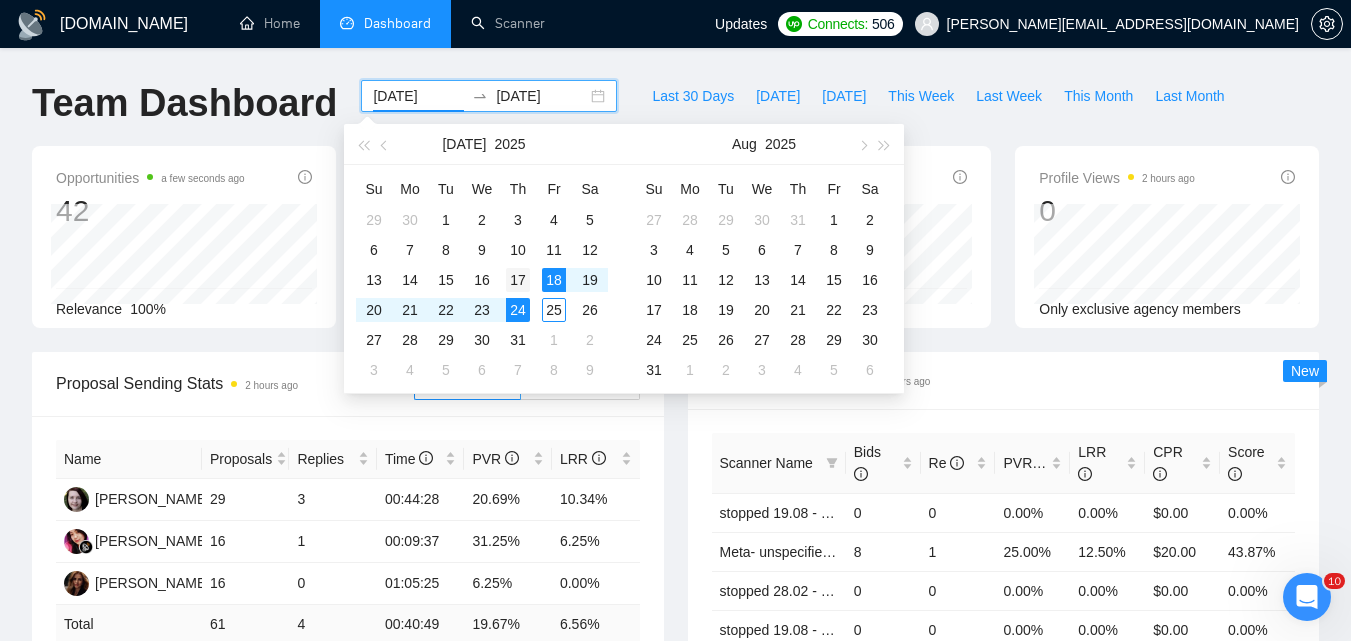 type on "[DATE]" 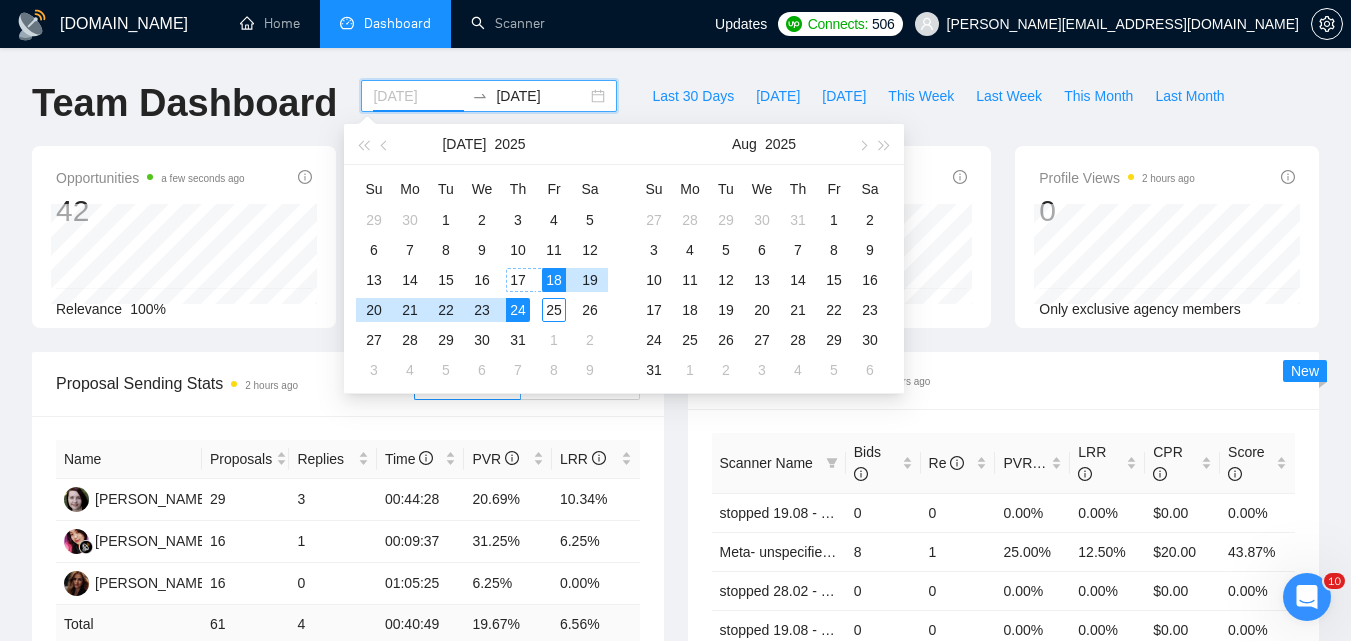 click on "17" at bounding box center [518, 280] 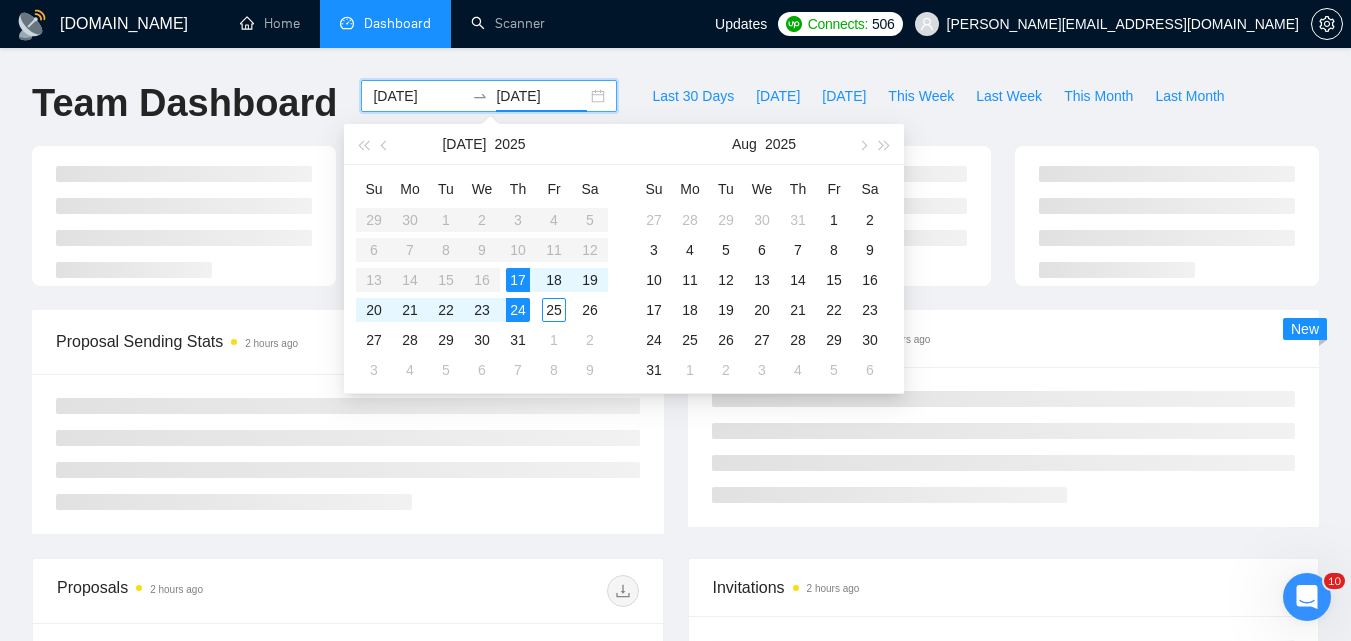 type on "[DATE]" 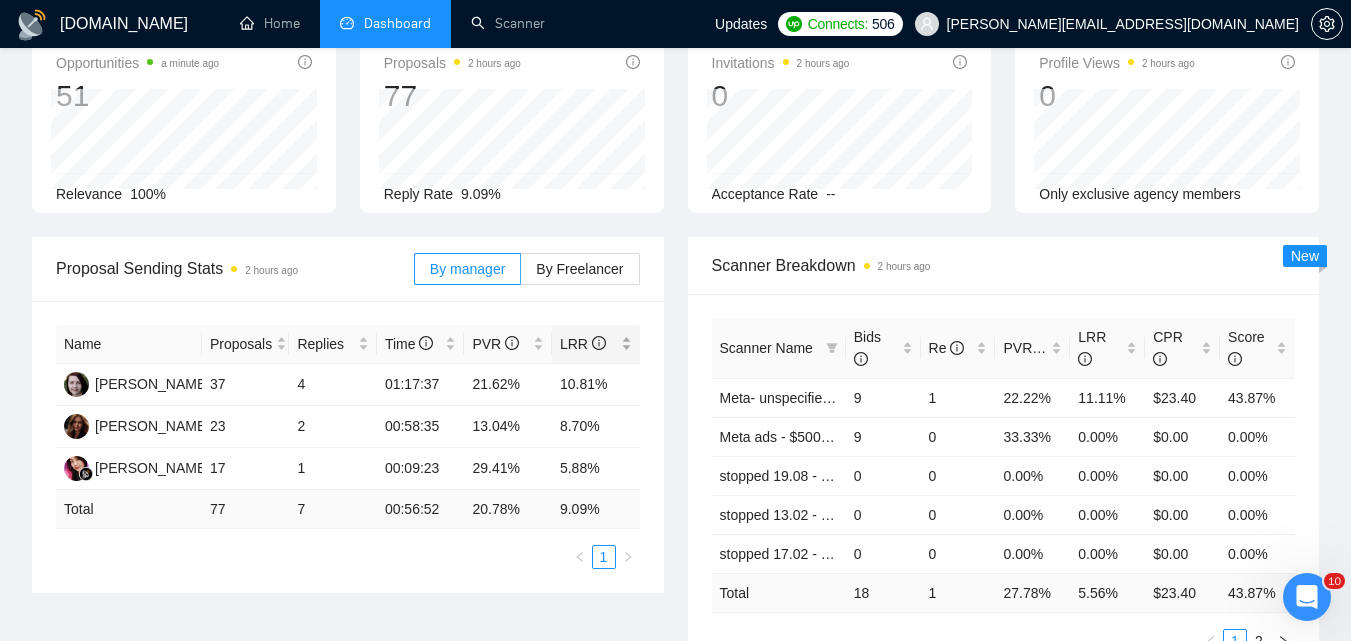 scroll, scrollTop: 500, scrollLeft: 0, axis: vertical 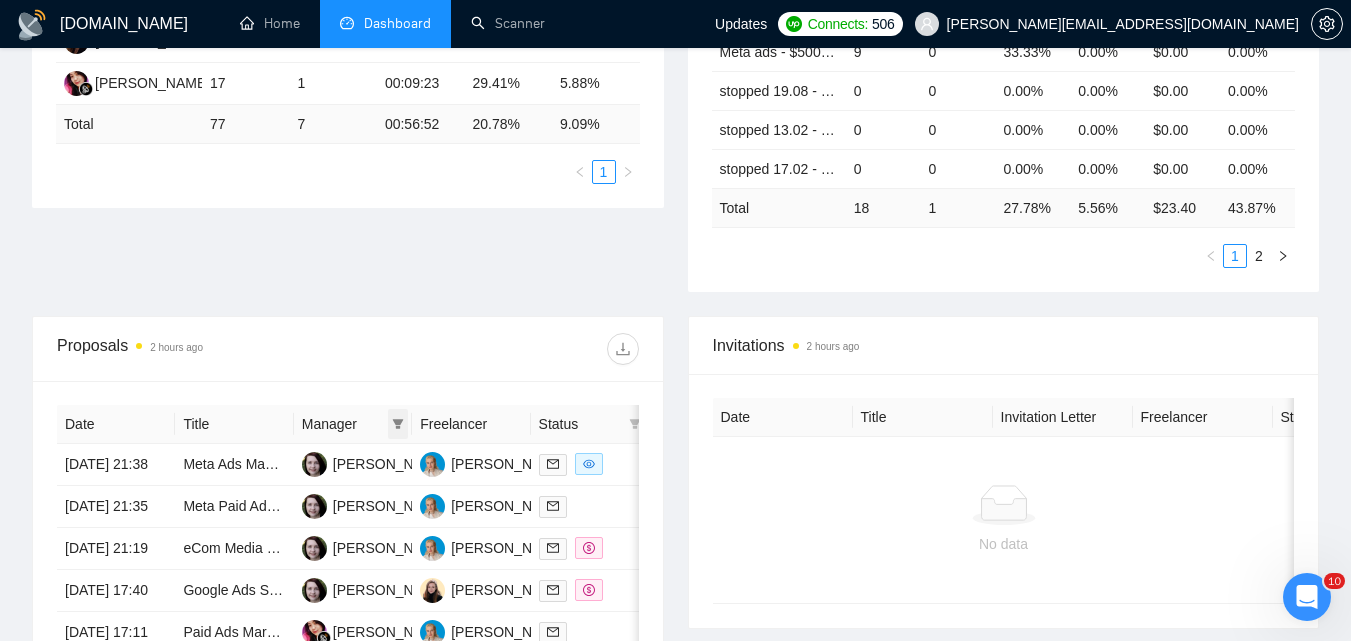 click at bounding box center [398, 424] 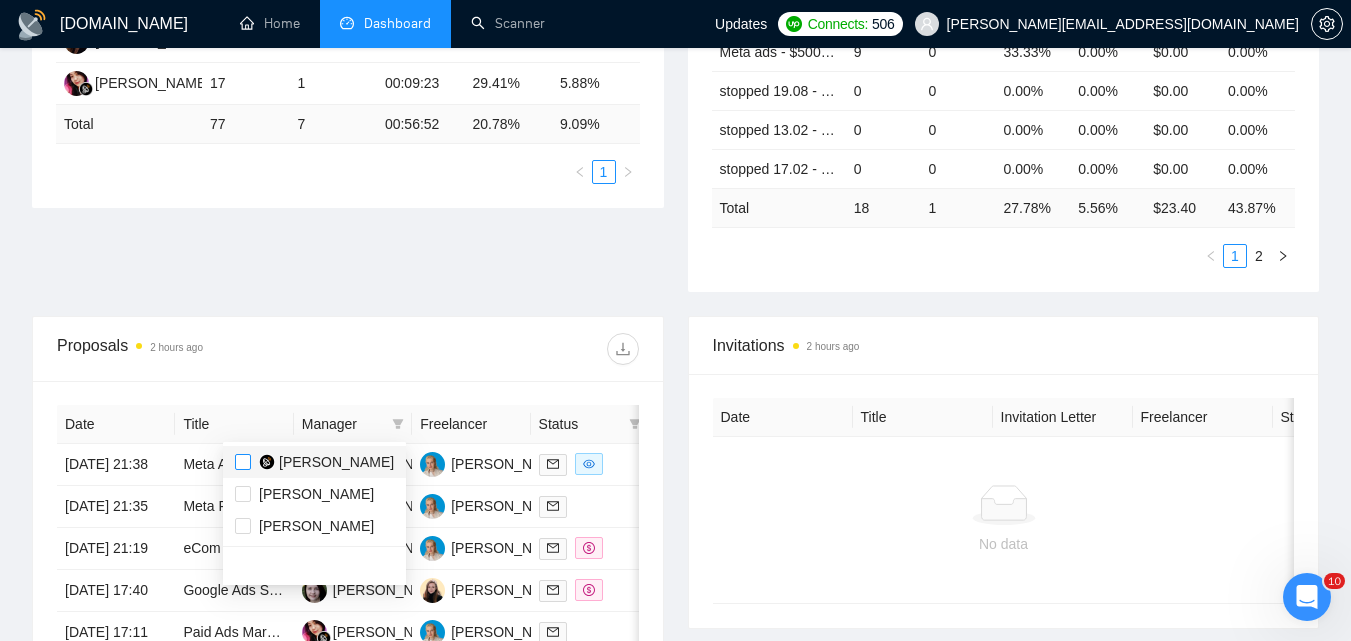 click at bounding box center (243, 462) 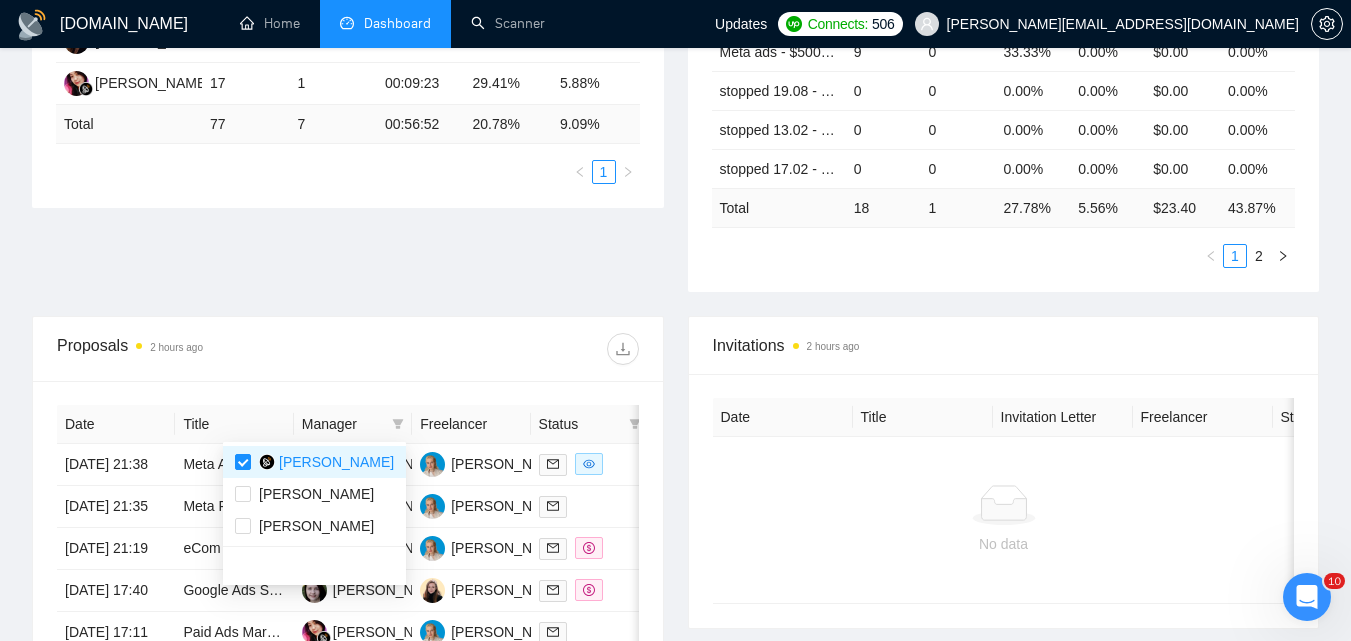 click on "Proposals 2 hours ago" at bounding box center (202, 349) 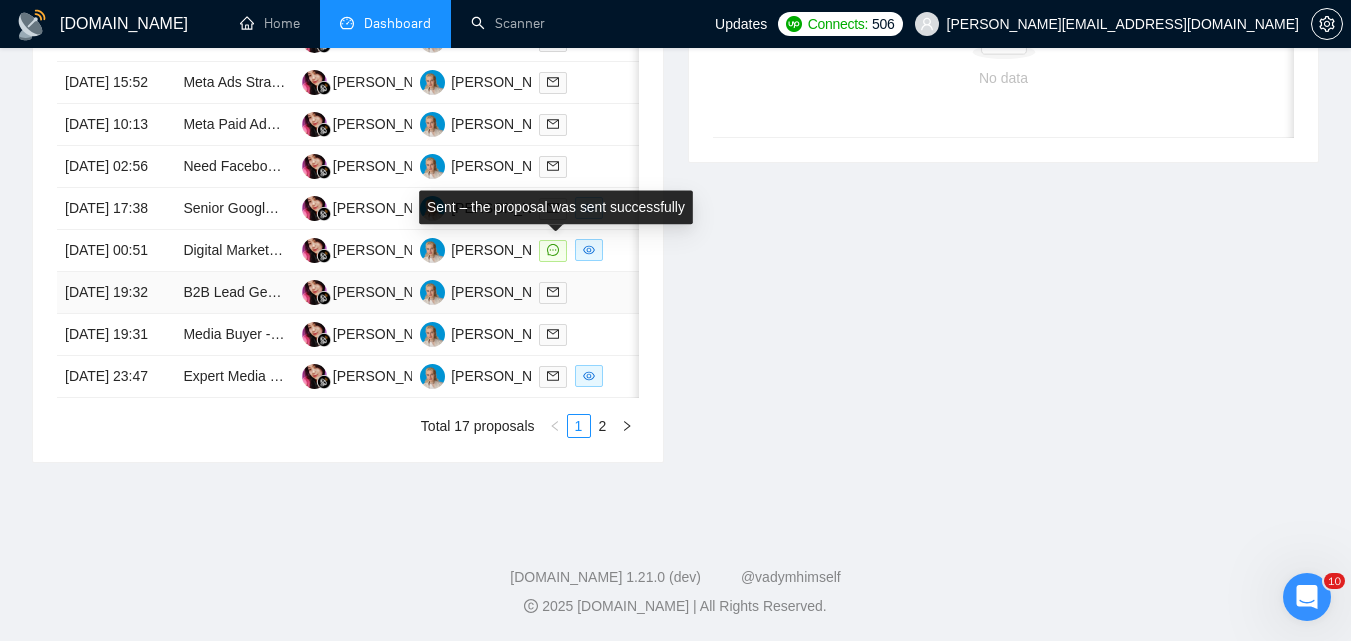 scroll, scrollTop: 1171, scrollLeft: 0, axis: vertical 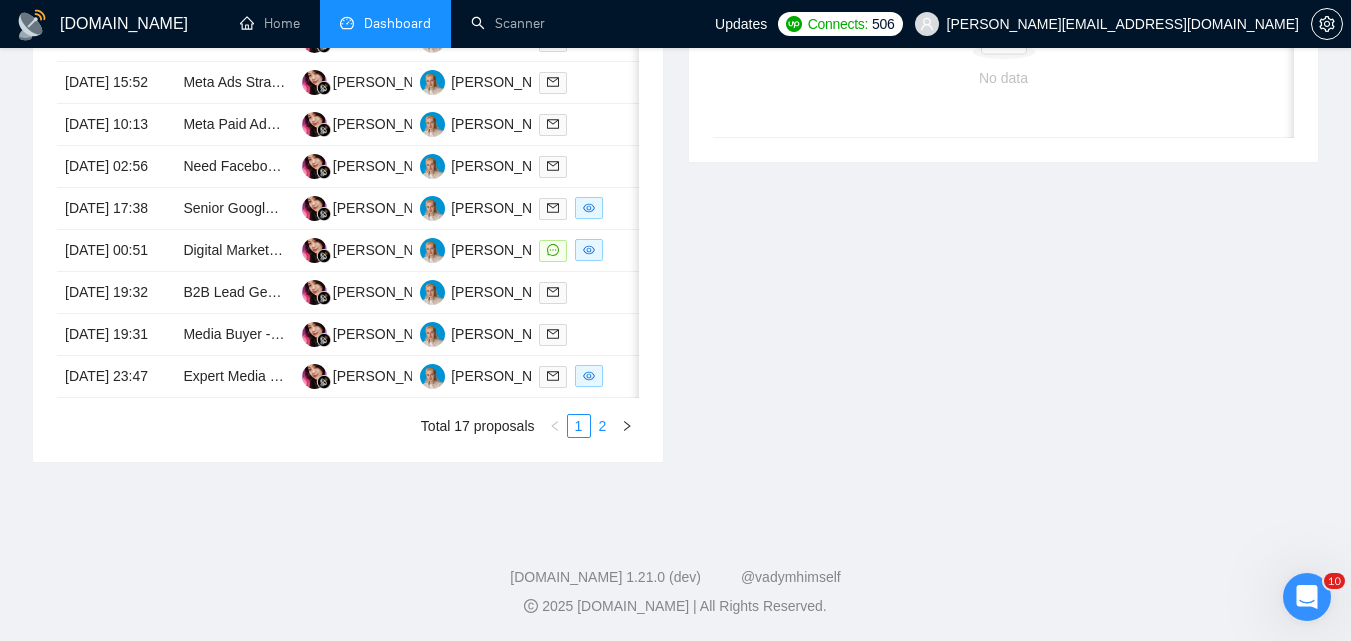 click on "2" at bounding box center [603, 426] 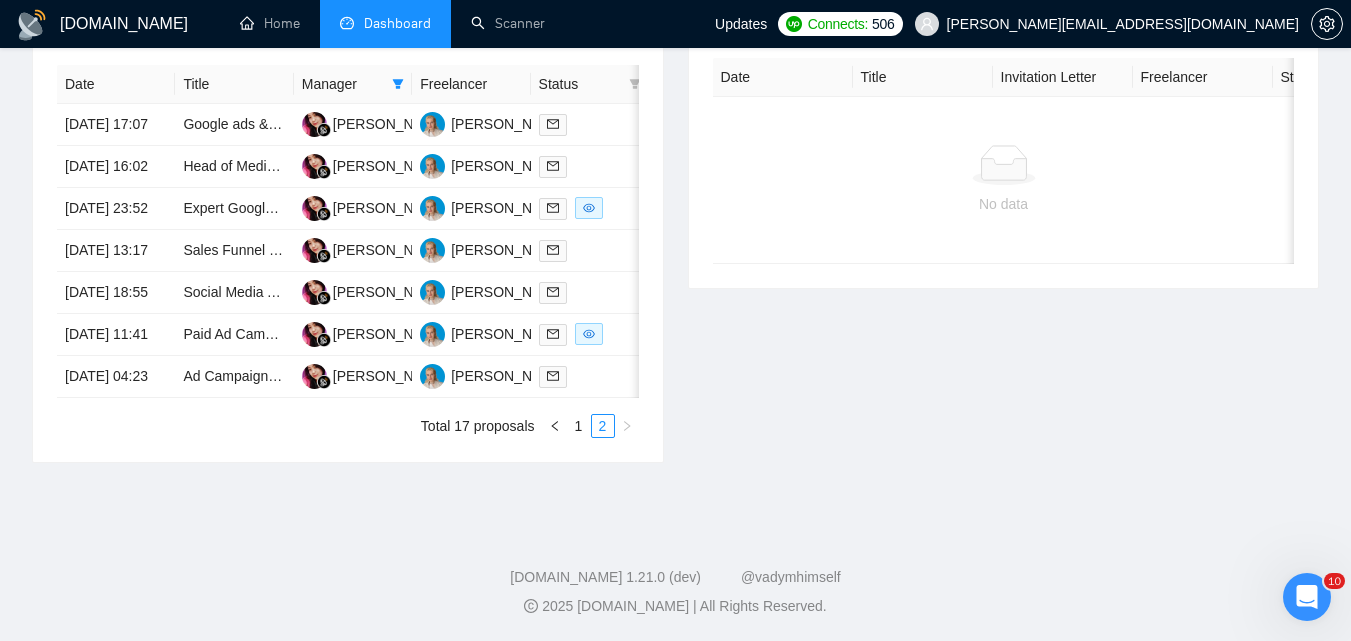 scroll, scrollTop: 888, scrollLeft: 0, axis: vertical 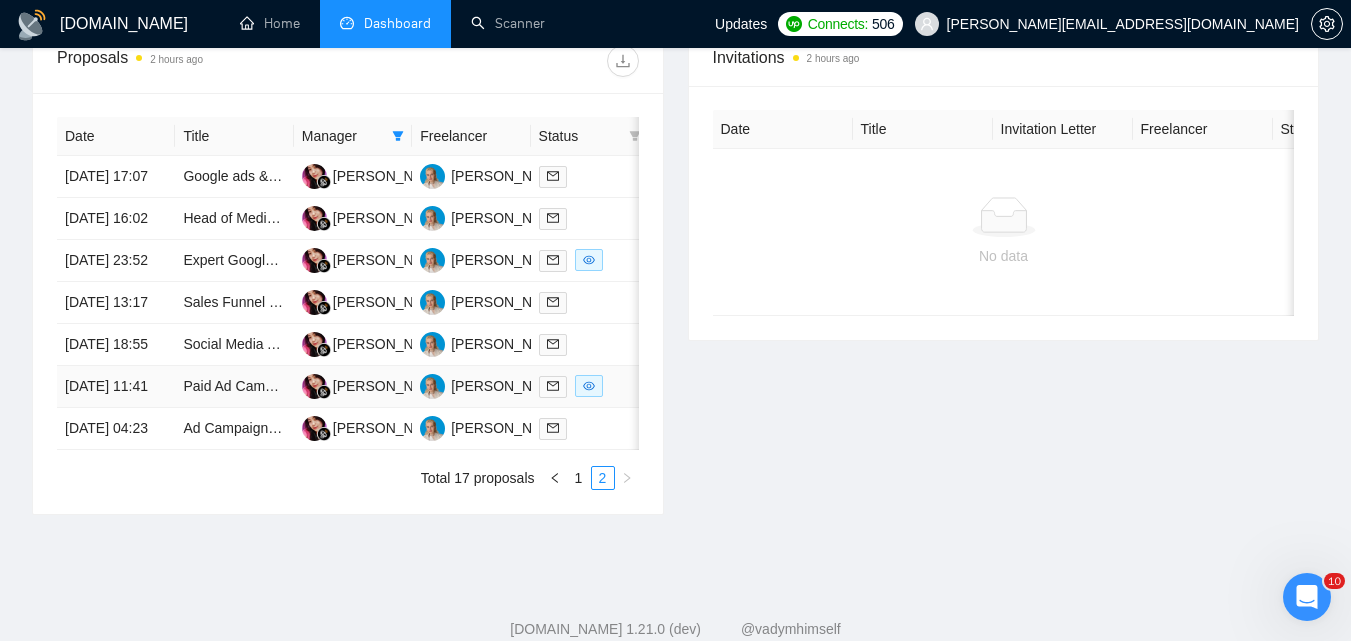 click at bounding box center (590, 386) 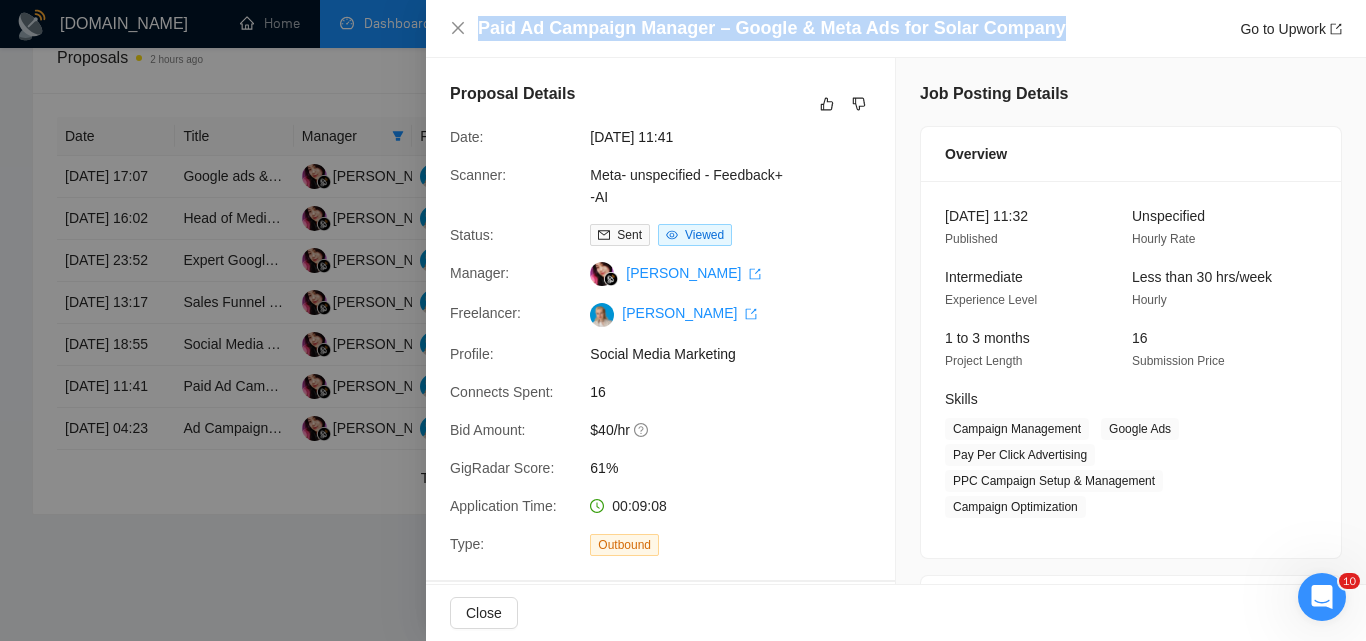 drag, startPoint x: 478, startPoint y: 36, endPoint x: 1066, endPoint y: 28, distance: 588.05444 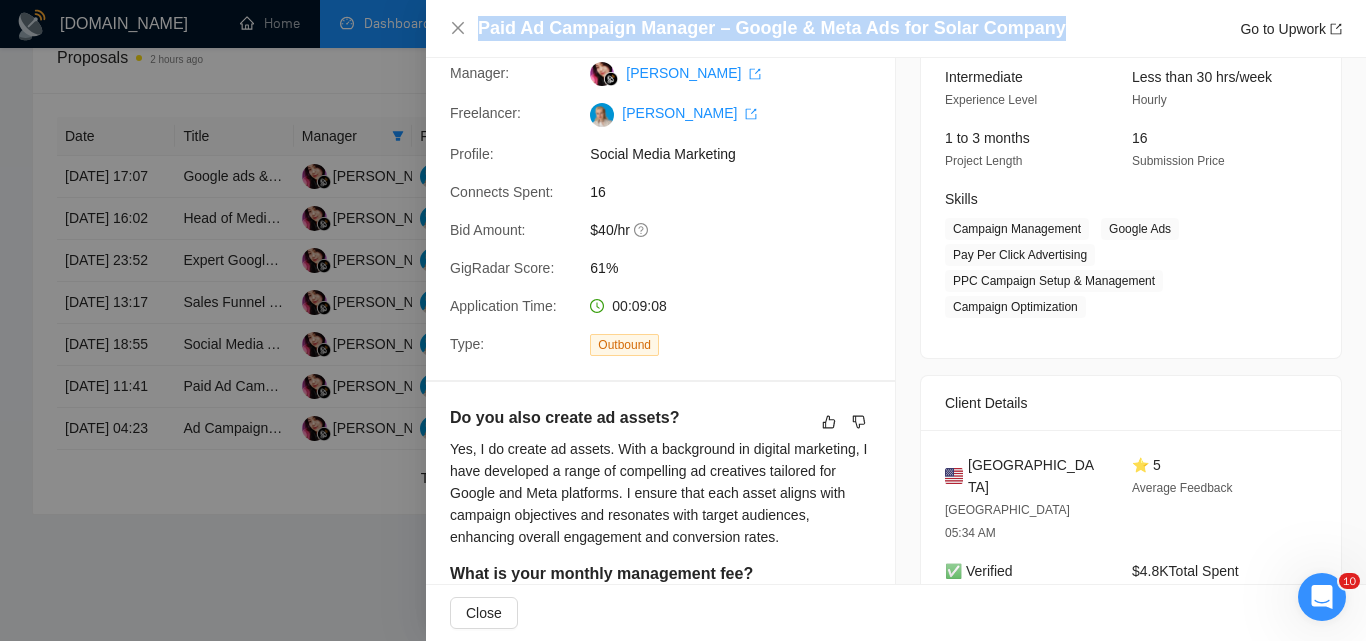 scroll, scrollTop: 300, scrollLeft: 0, axis: vertical 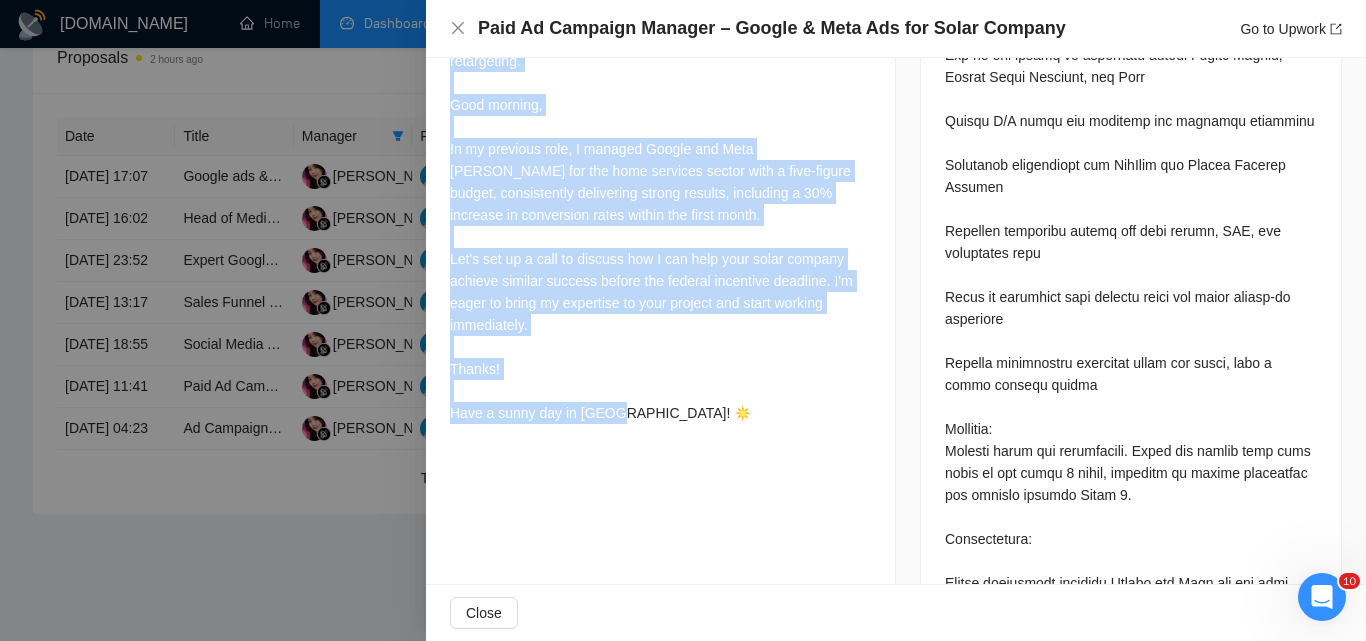 drag, startPoint x: 475, startPoint y: 300, endPoint x: 627, endPoint y: 412, distance: 188.80678 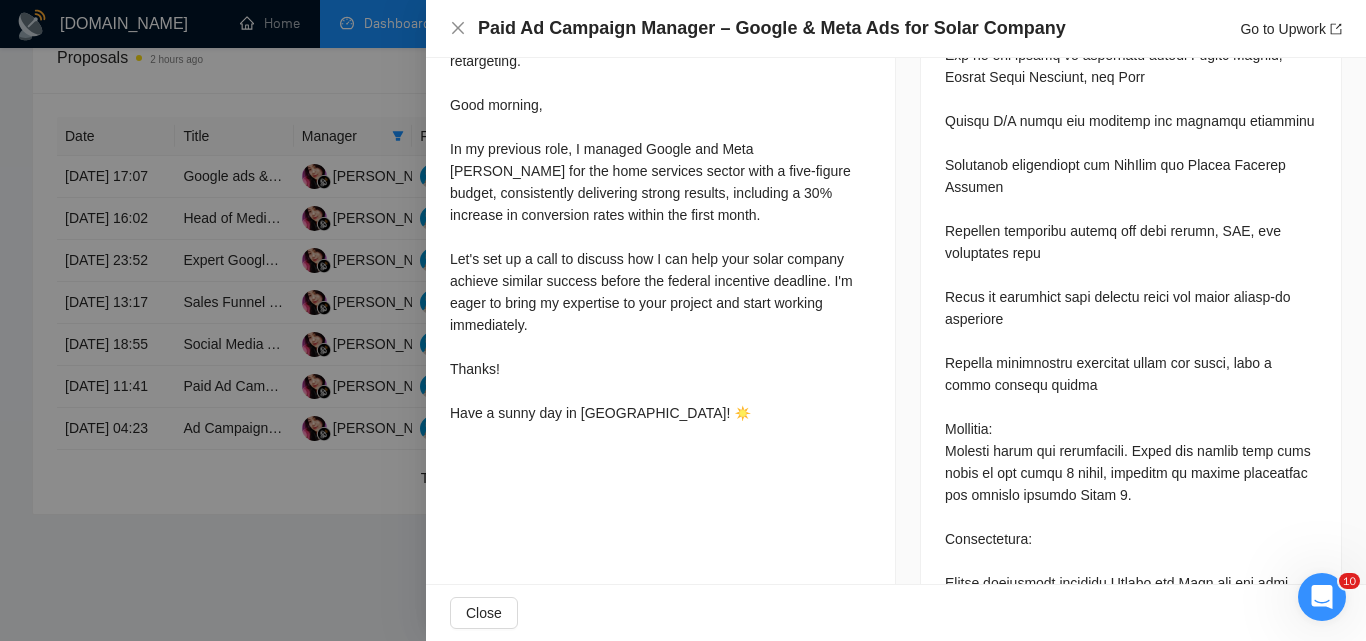 click at bounding box center (683, 320) 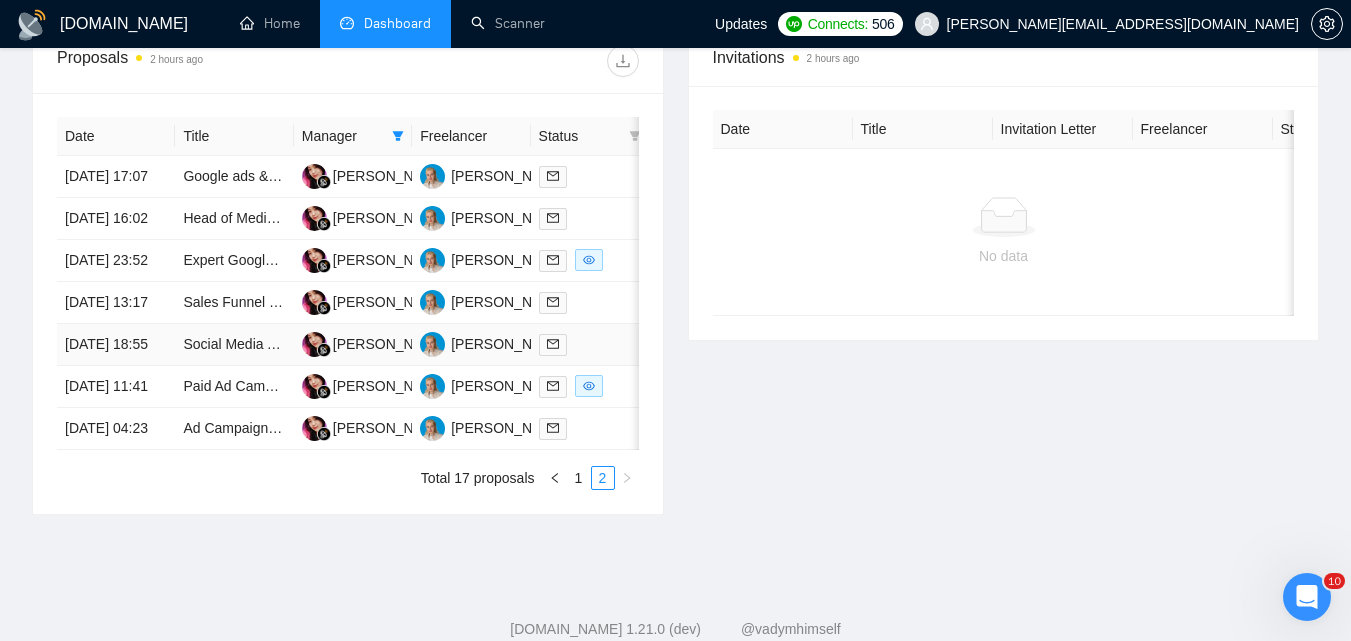 click at bounding box center (590, 344) 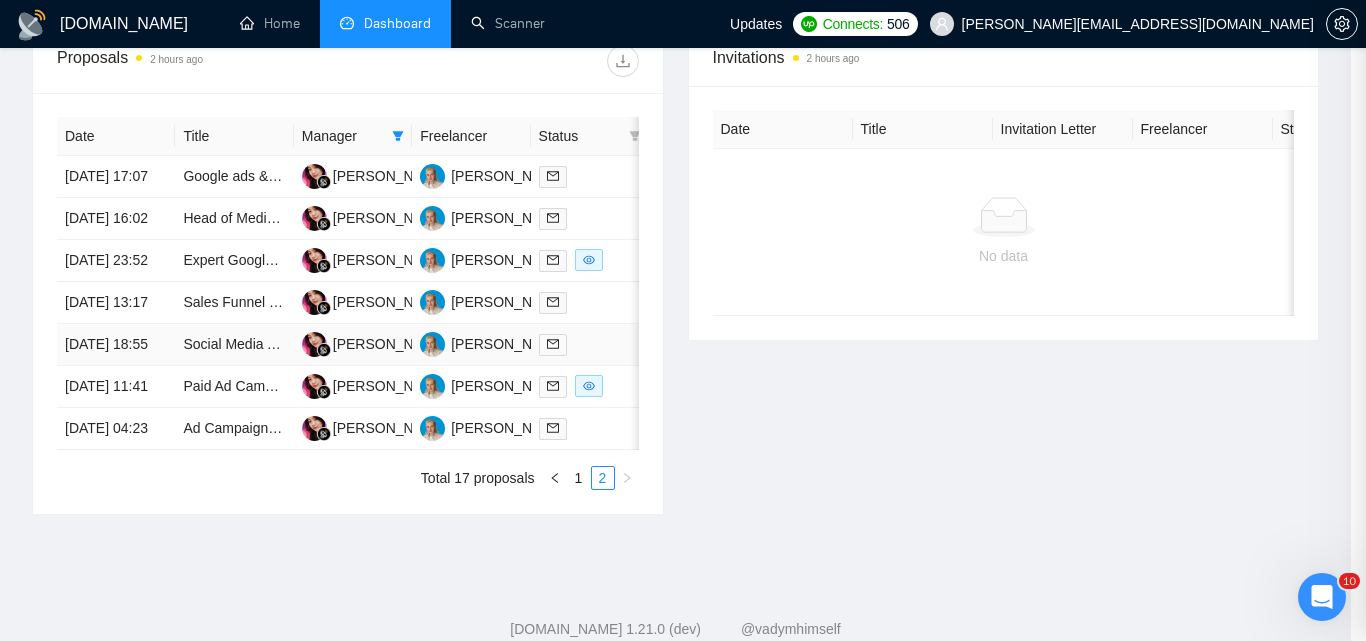 scroll, scrollTop: 607, scrollLeft: 0, axis: vertical 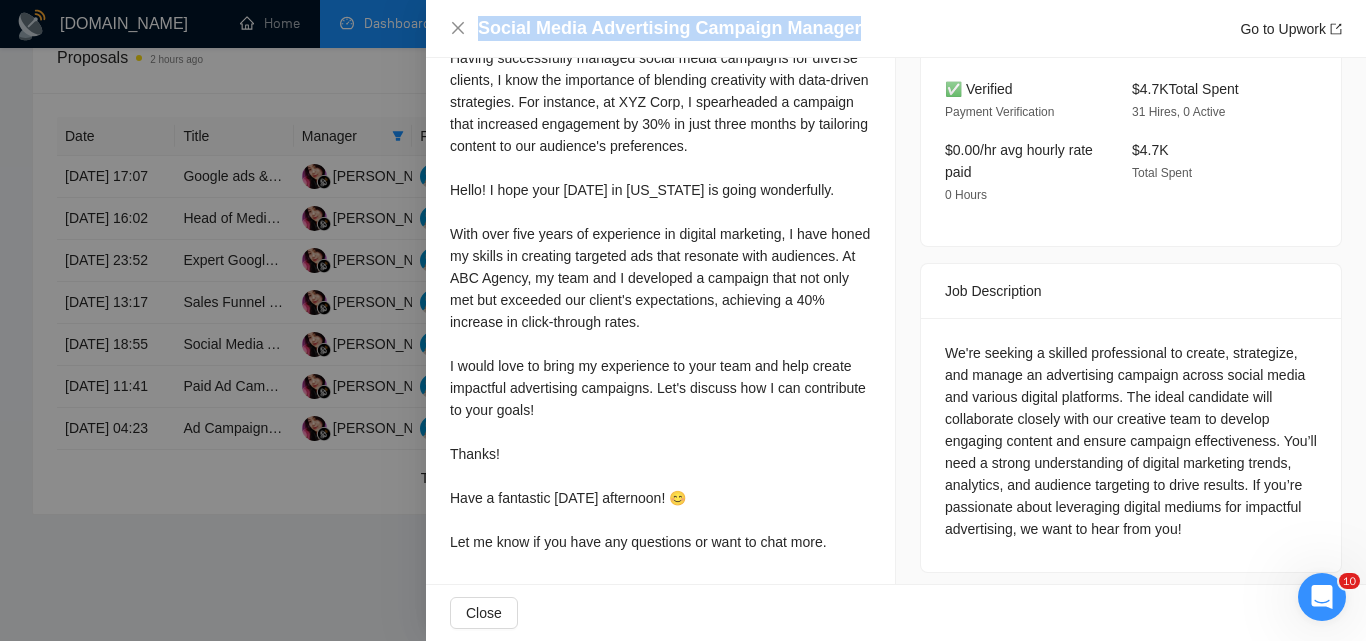 drag, startPoint x: 535, startPoint y: 27, endPoint x: 866, endPoint y: 30, distance: 331.01358 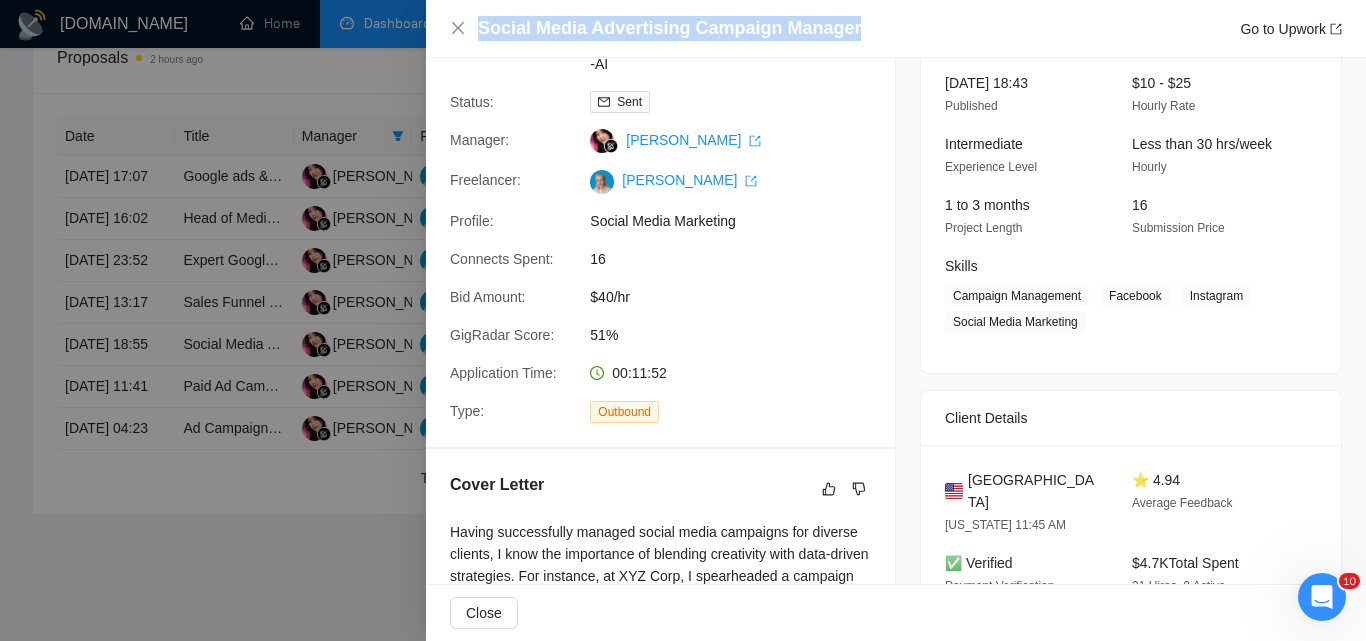 scroll, scrollTop: 7, scrollLeft: 0, axis: vertical 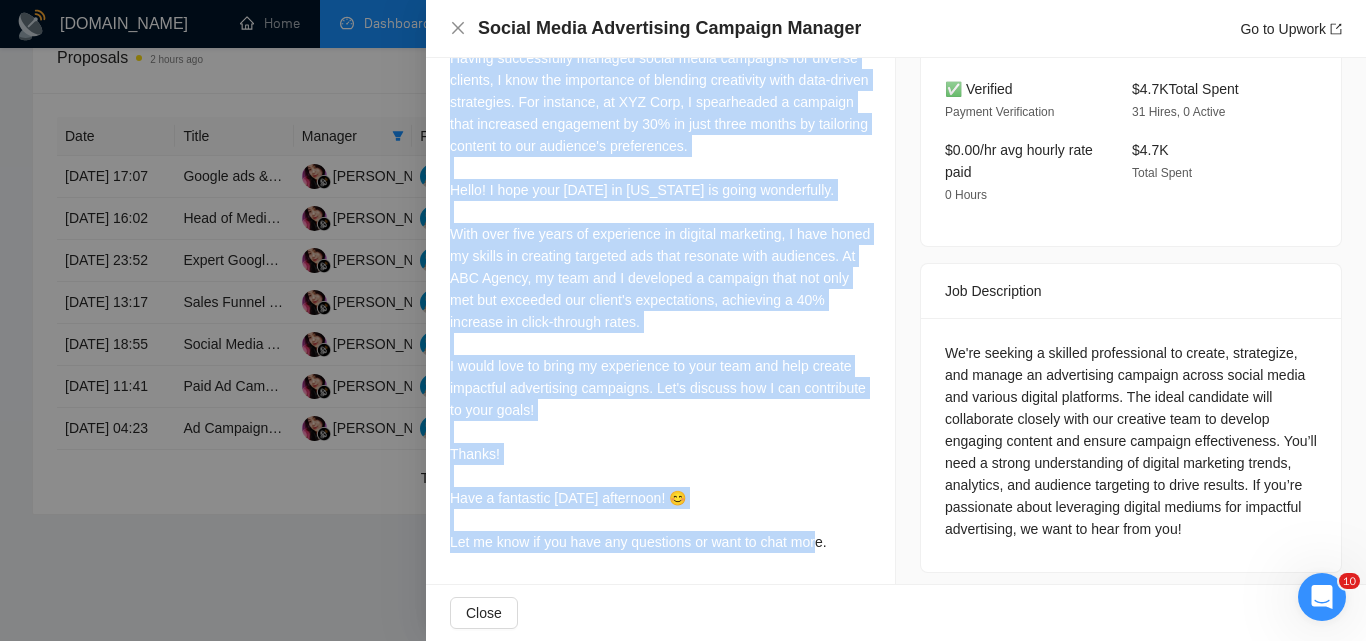 drag, startPoint x: 496, startPoint y: 276, endPoint x: 841, endPoint y: 549, distance: 439.94772 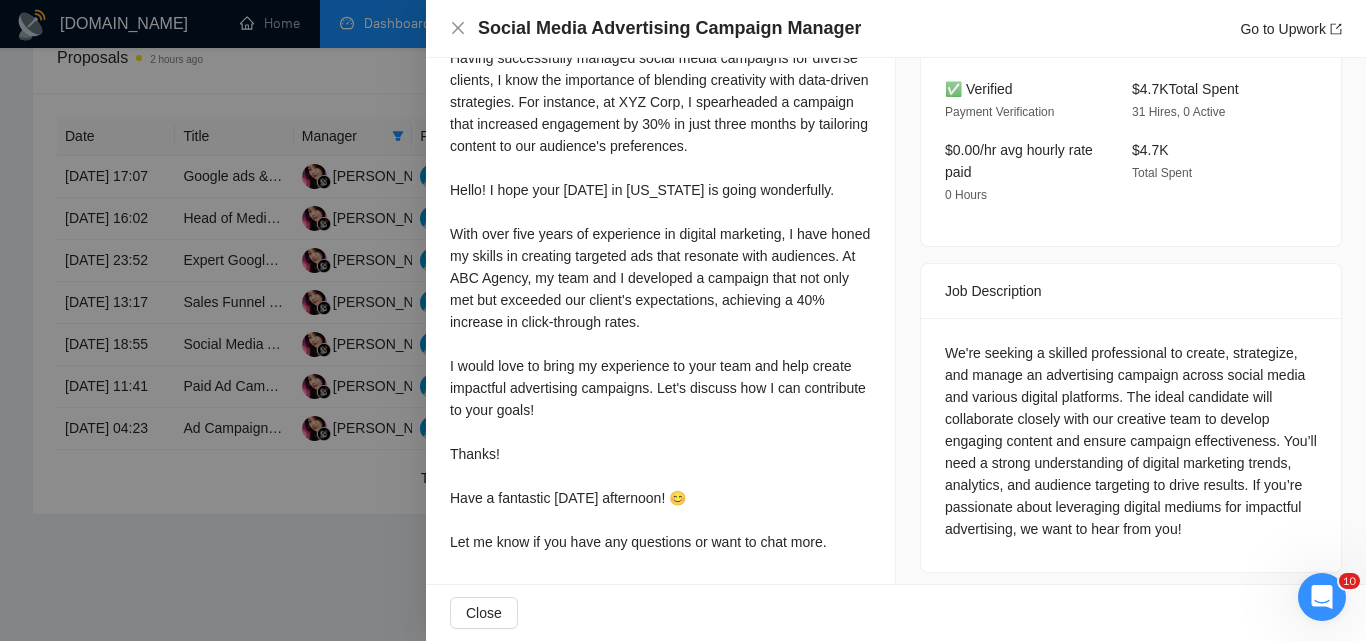 click at bounding box center [683, 320] 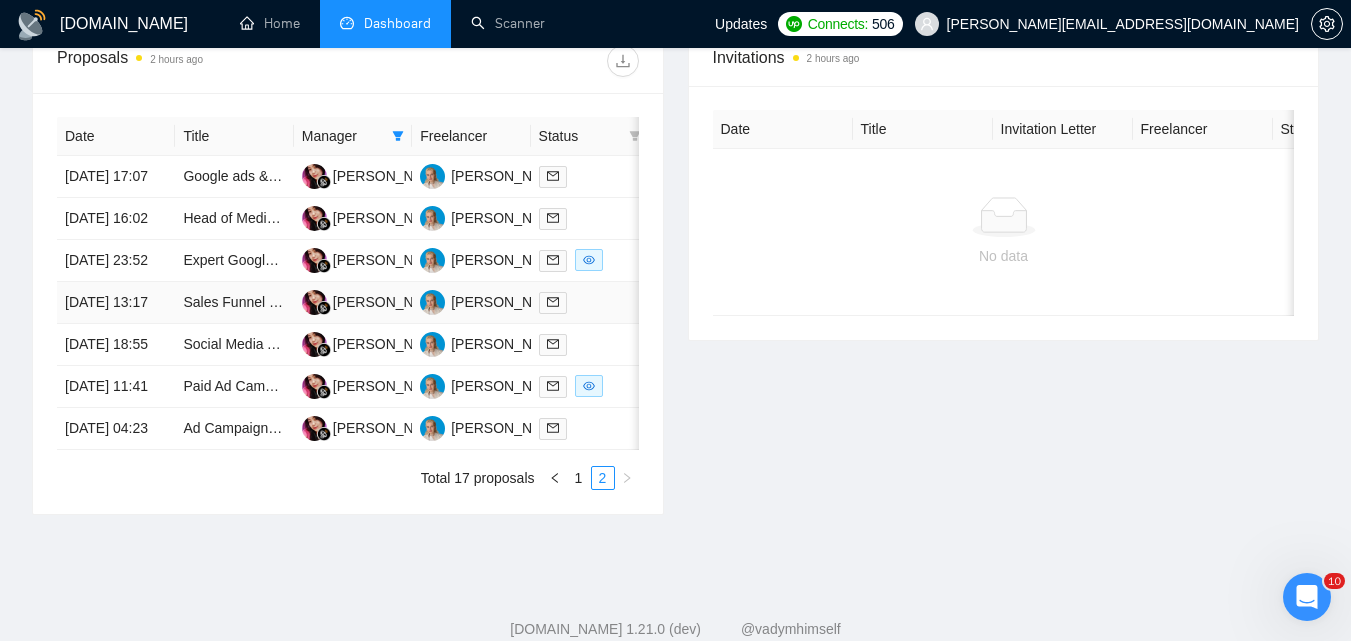 click at bounding box center [590, 302] 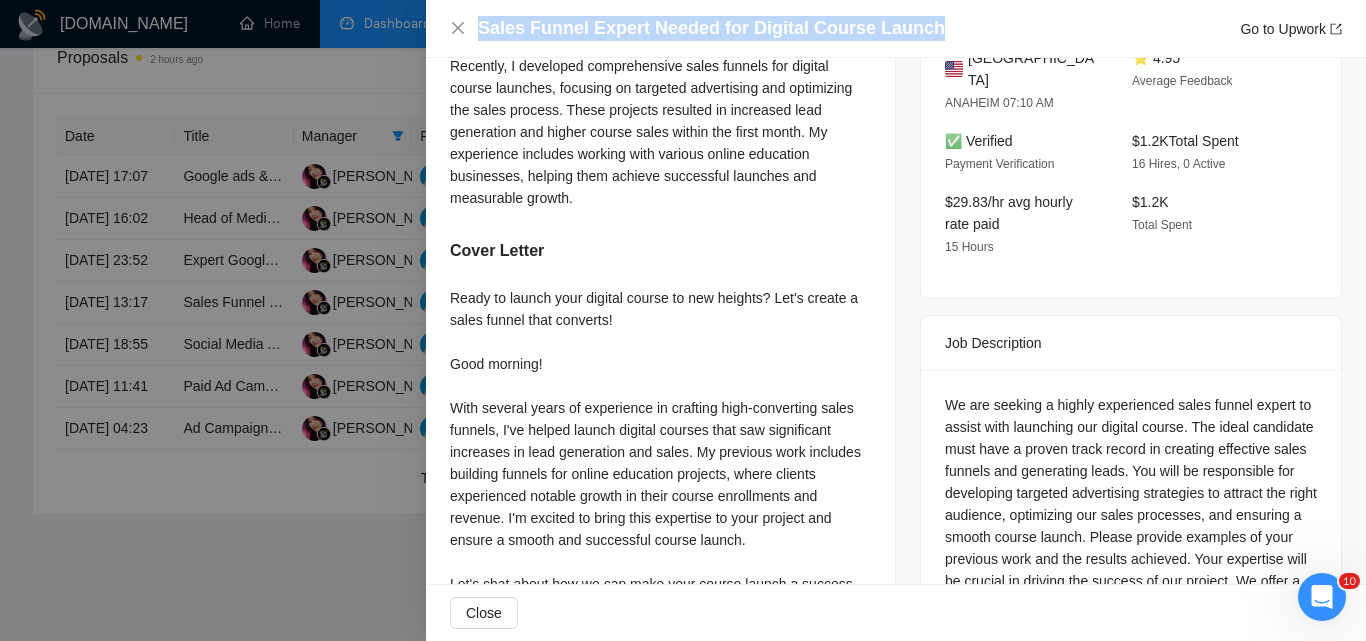 drag, startPoint x: 479, startPoint y: 24, endPoint x: 913, endPoint y: 34, distance: 434.1152 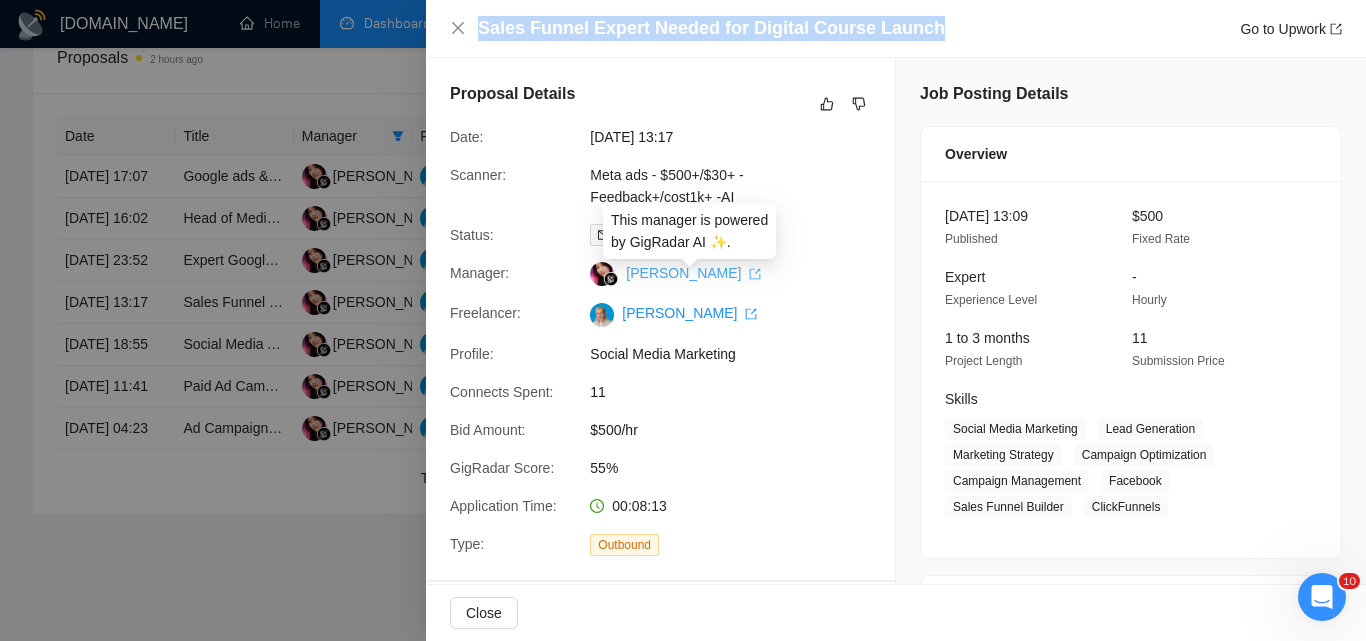 scroll, scrollTop: 100, scrollLeft: 0, axis: vertical 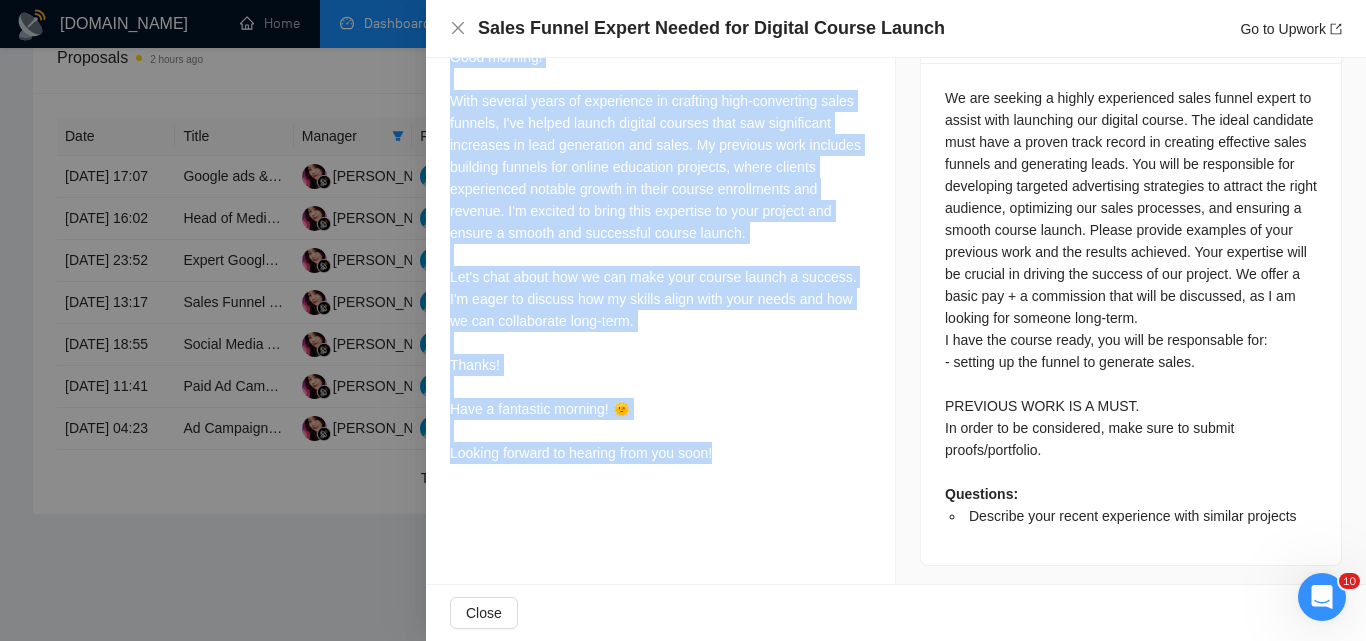 drag, startPoint x: 451, startPoint y: 305, endPoint x: 775, endPoint y: 484, distance: 370.15808 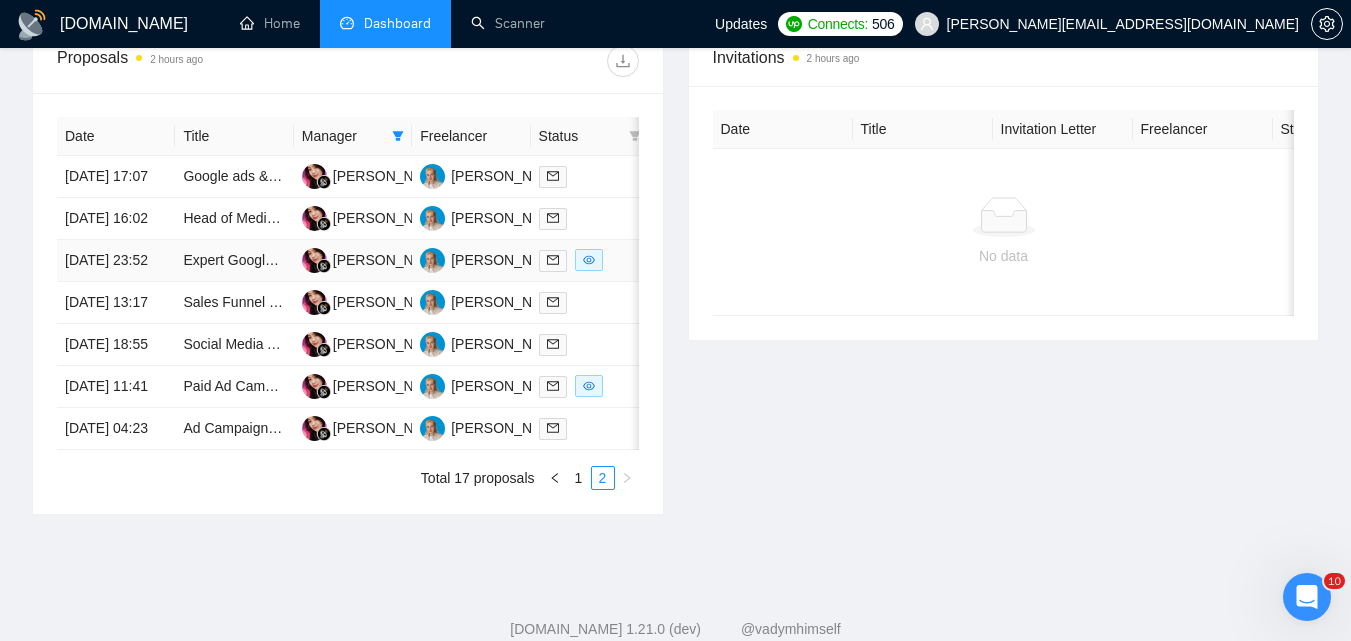 click at bounding box center [590, 260] 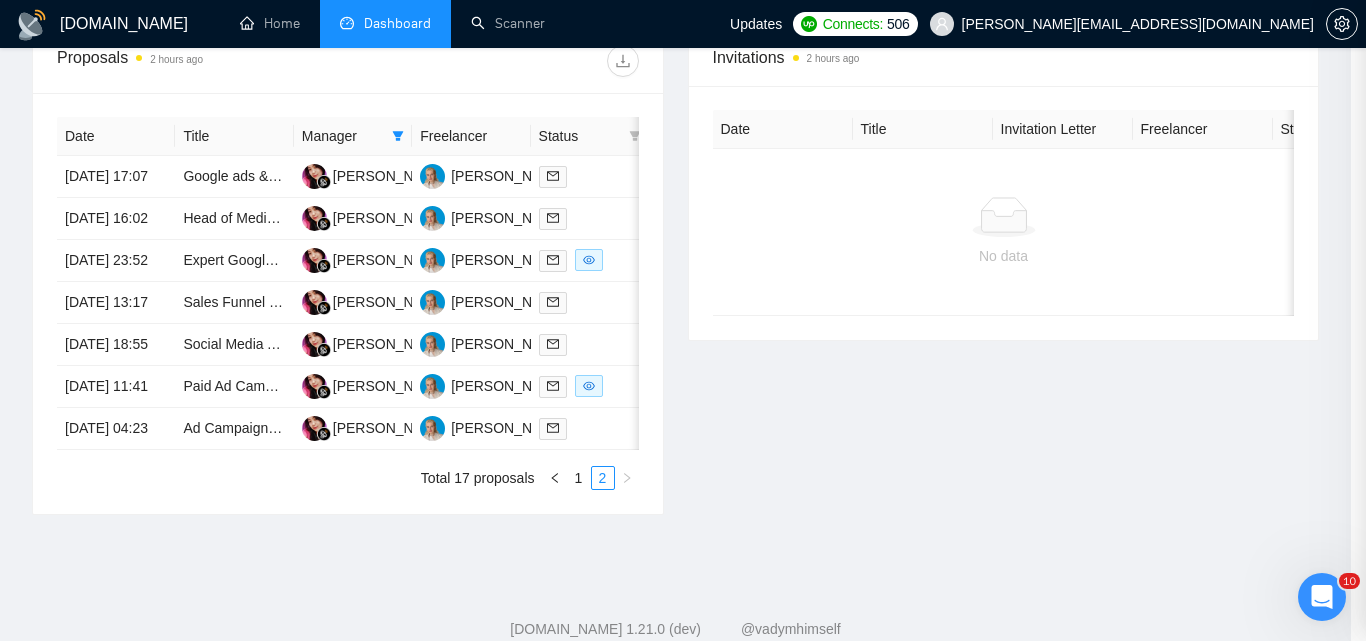 scroll, scrollTop: 899, scrollLeft: 0, axis: vertical 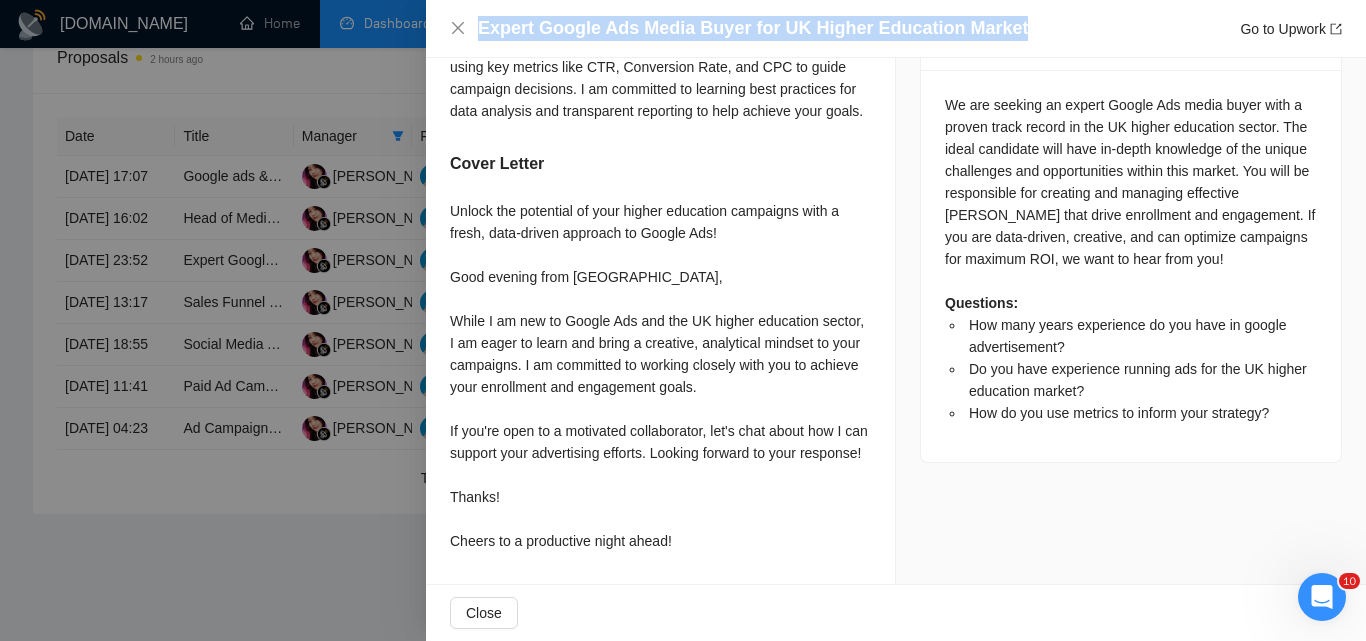 drag, startPoint x: 480, startPoint y: 22, endPoint x: 1007, endPoint y: 27, distance: 527.02374 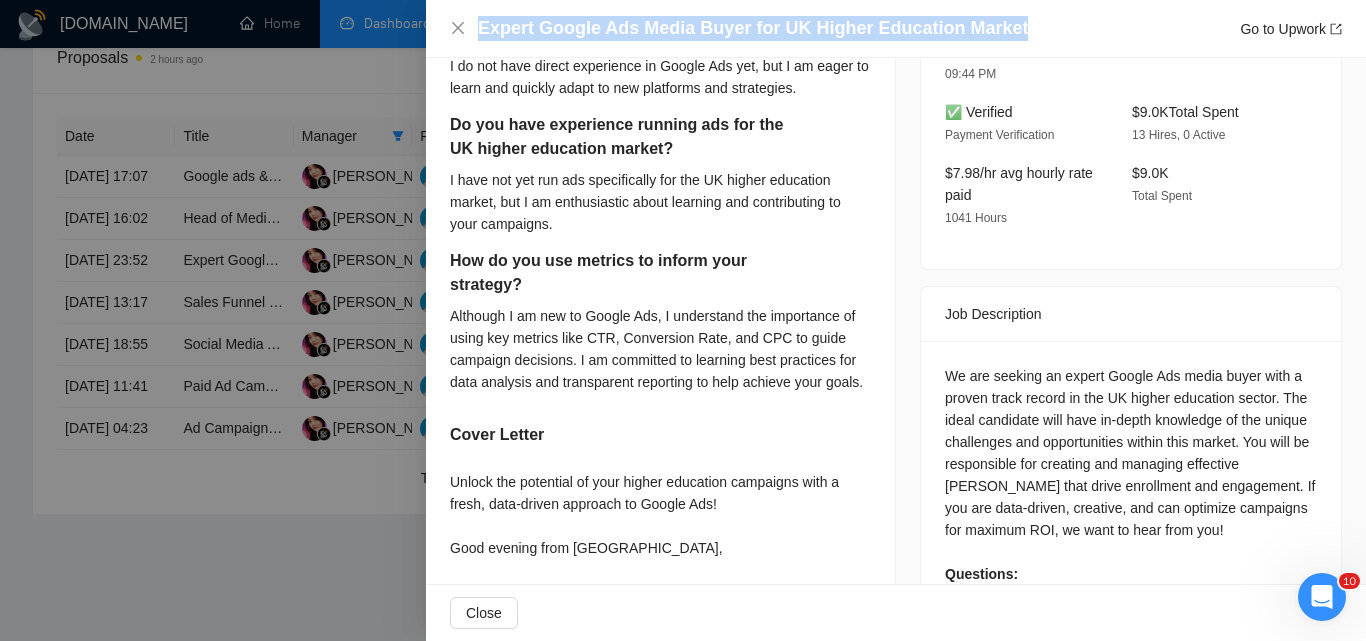 scroll, scrollTop: 699, scrollLeft: 0, axis: vertical 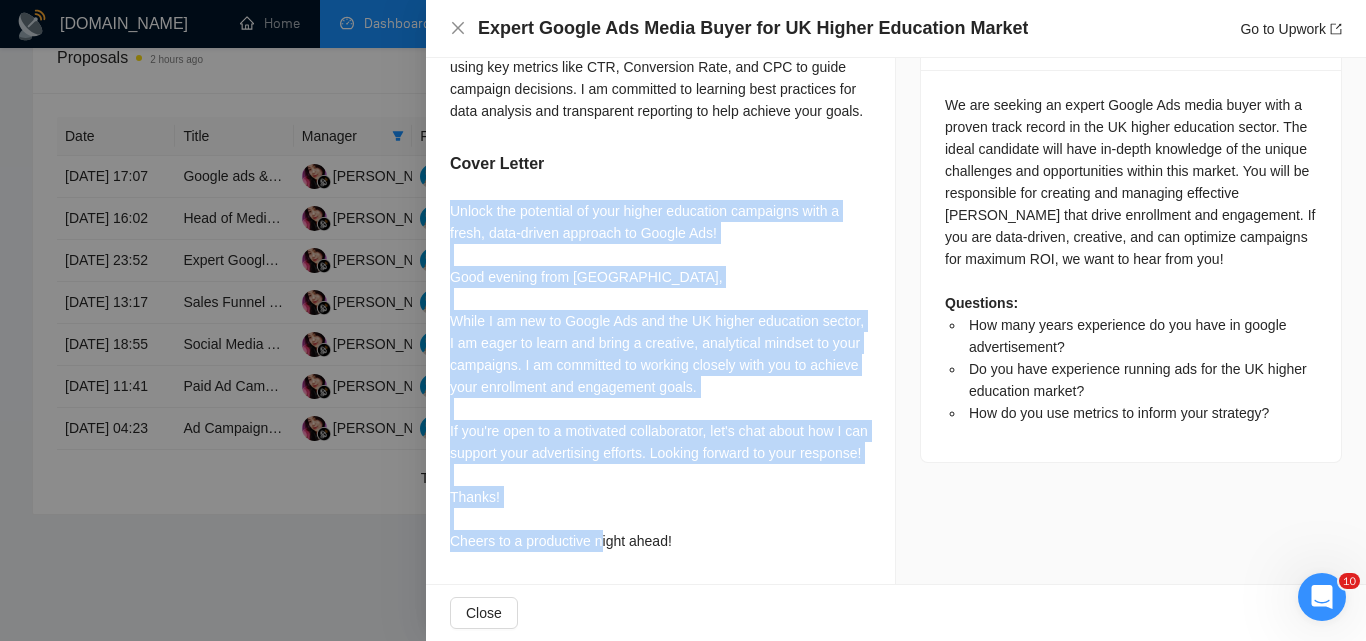 drag, startPoint x: 443, startPoint y: 384, endPoint x: 695, endPoint y: 538, distance: 295.33032 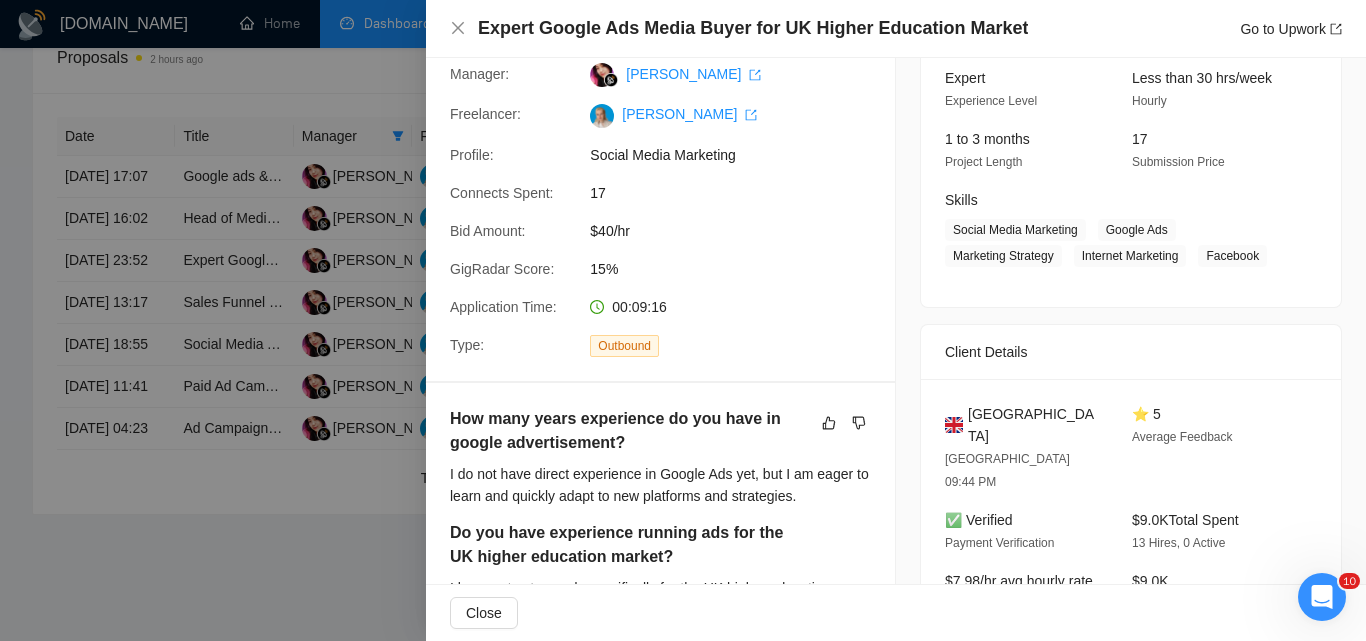 scroll, scrollTop: 0, scrollLeft: 0, axis: both 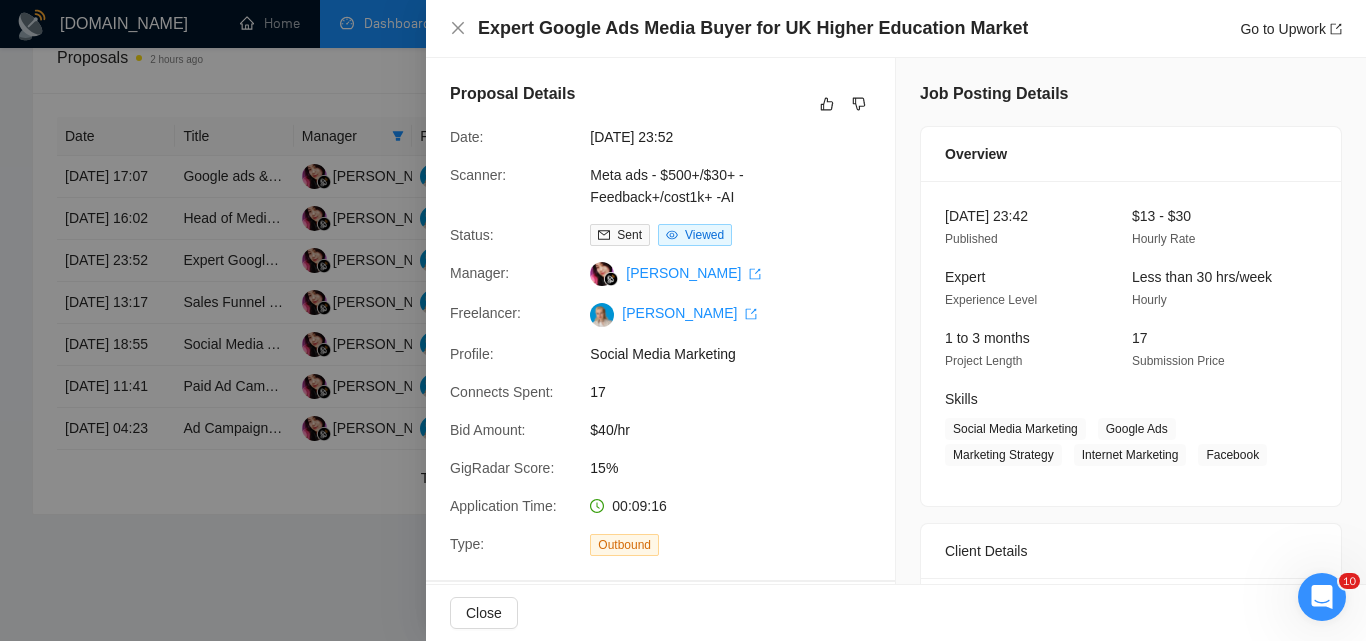 click at bounding box center [683, 320] 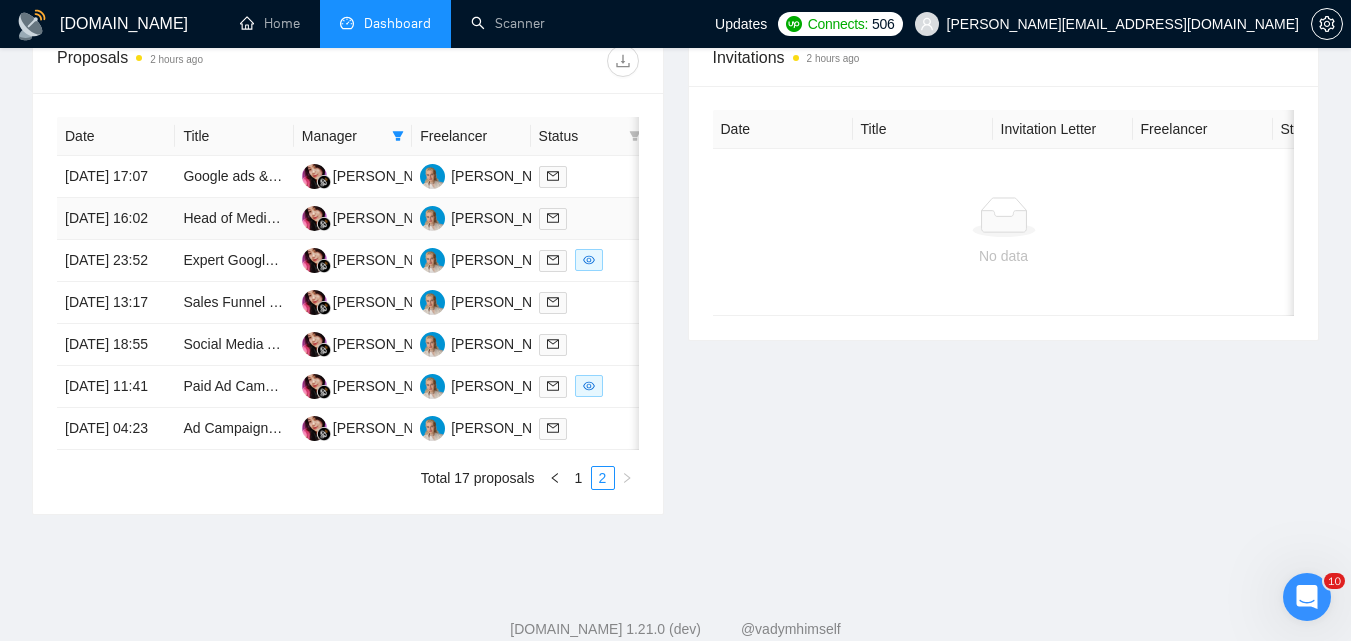 click at bounding box center (590, 218) 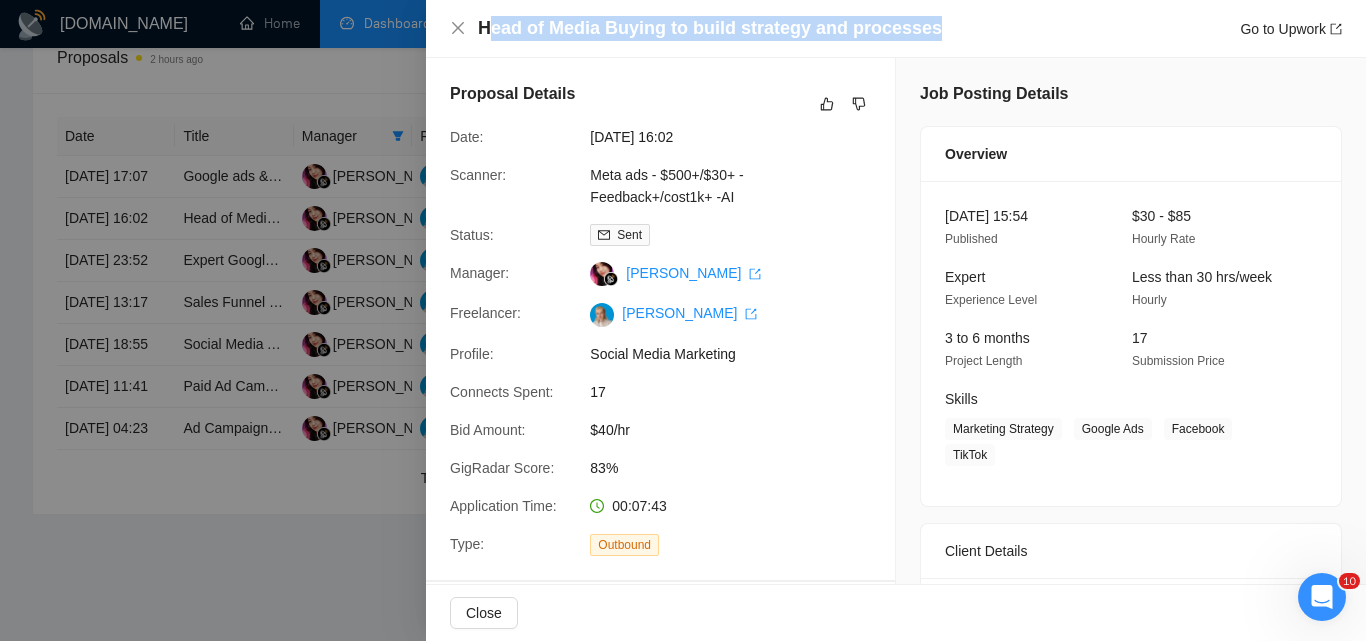 drag, startPoint x: 485, startPoint y: 27, endPoint x: 954, endPoint y: 35, distance: 469.06824 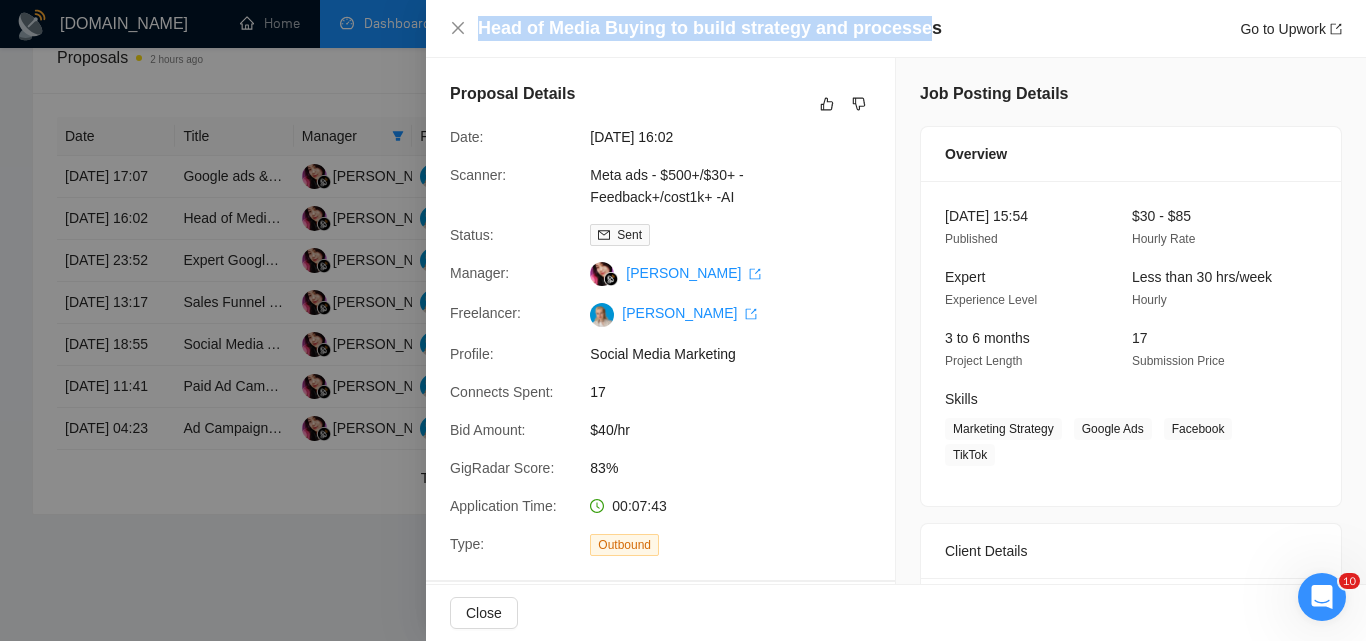drag, startPoint x: 761, startPoint y: 6, endPoint x: 528, endPoint y: 5, distance: 233.00215 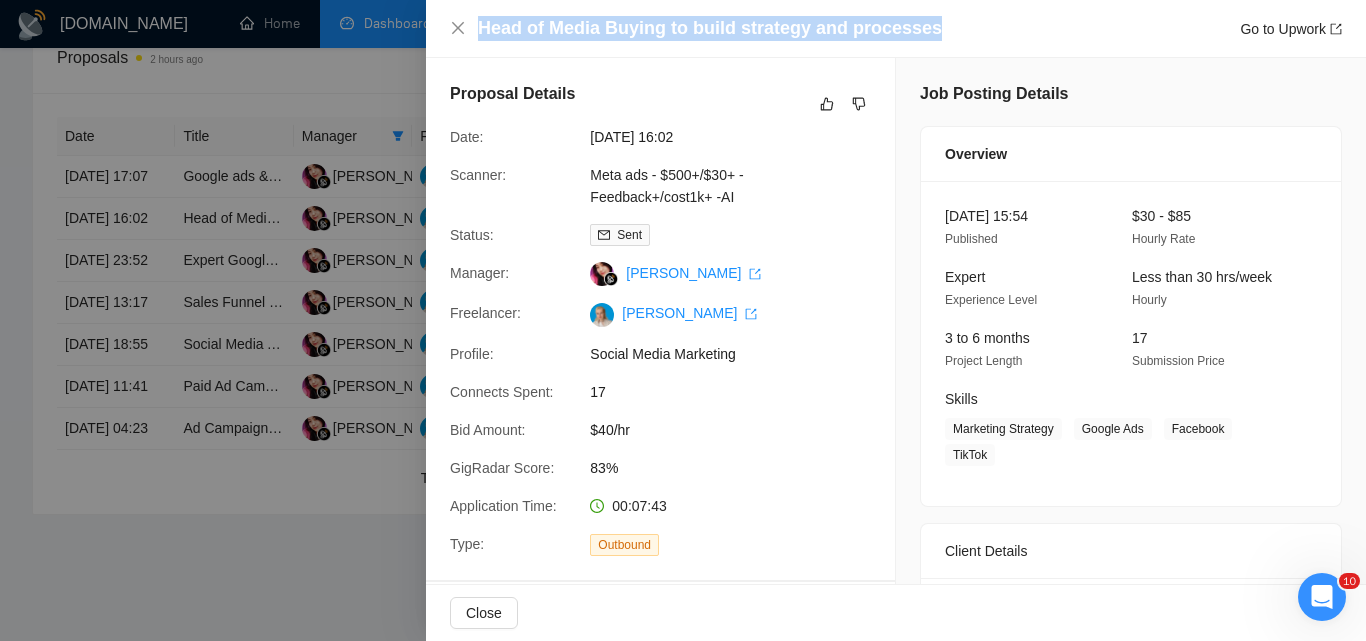 drag, startPoint x: 917, startPoint y: 38, endPoint x: 470, endPoint y: 18, distance: 447.4472 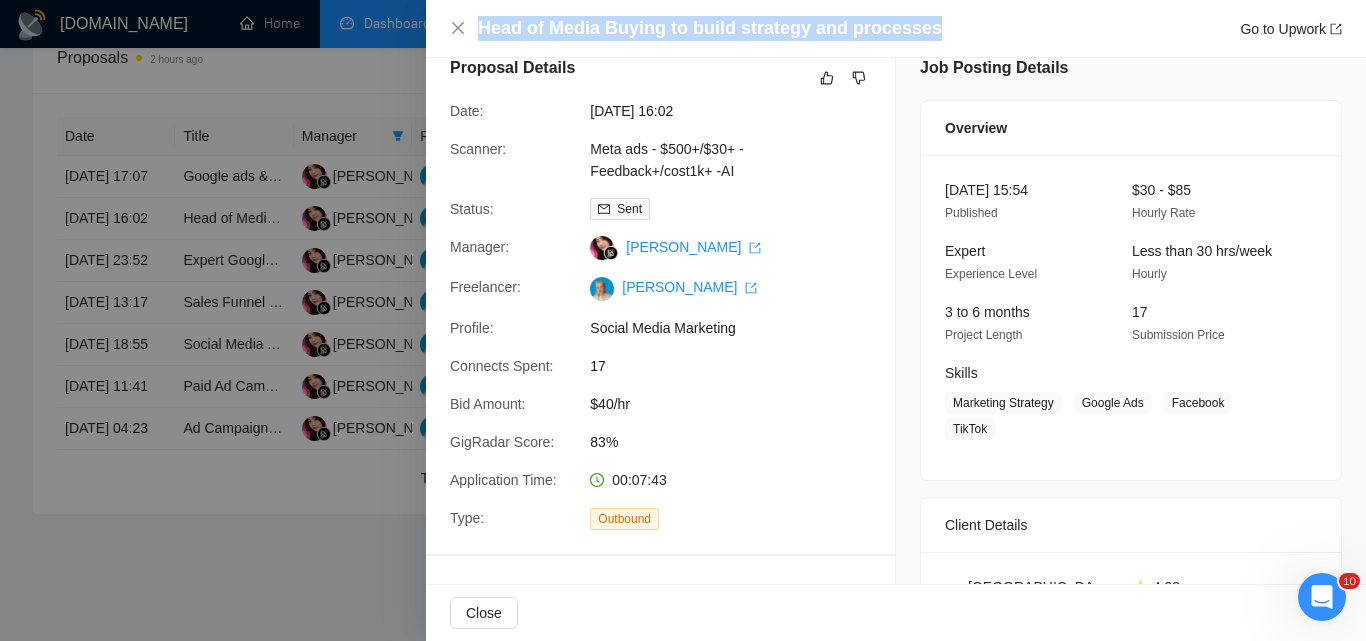 scroll, scrollTop: 100, scrollLeft: 0, axis: vertical 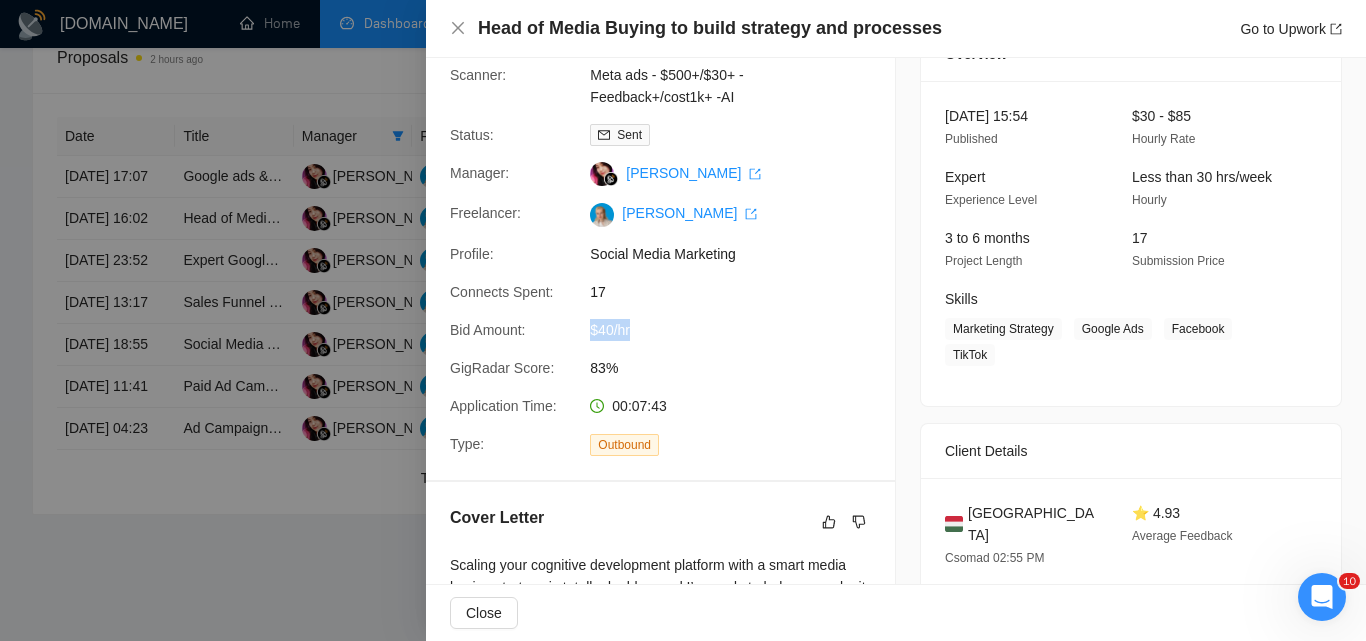 drag, startPoint x: 645, startPoint y: 329, endPoint x: 578, endPoint y: 323, distance: 67.26812 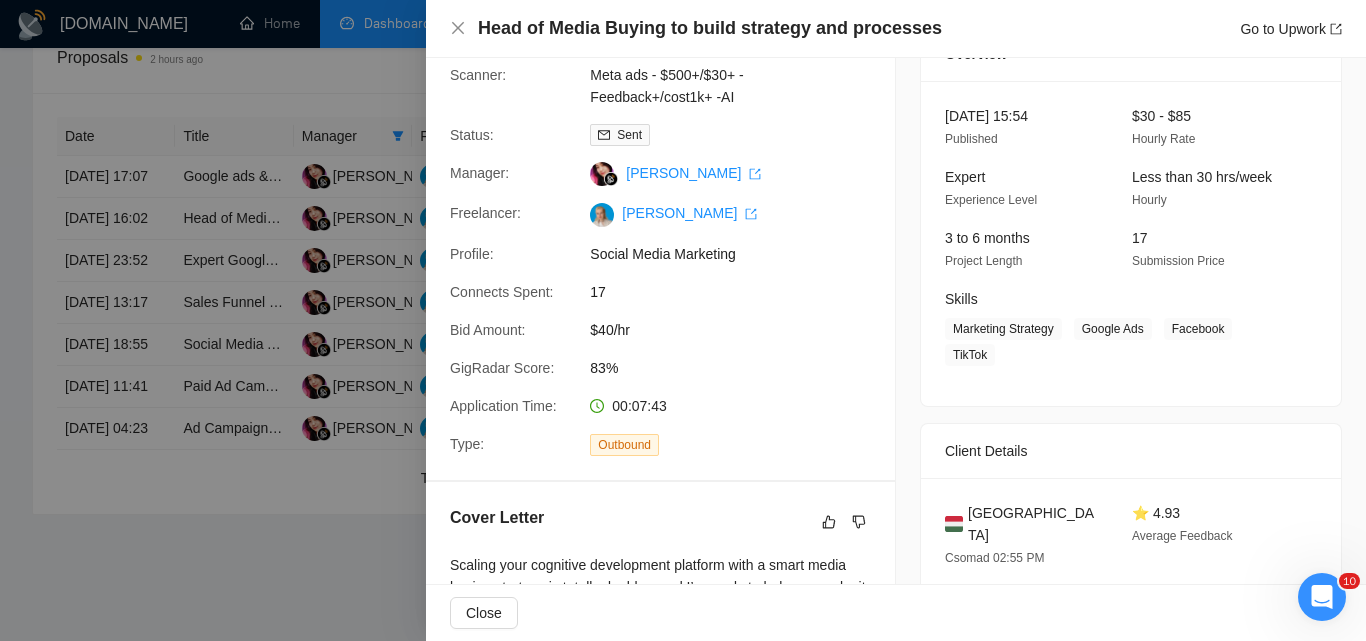 click on "Proposal Details Date: [DATE] 16:02 Scanner: Meta ads - $500+/$30+ - Feedback+/cost1k+ -AI Status: Sent     Manager: [PERSON_NAME] Sepiani   Freelancer: [PERSON_NAME]   Profile: Social Media Marketing Connects Spent: 17 Bid Amount: $40/hr GigRadar Score: 83% Application Time: 00:07:43 Type: Outbound" at bounding box center [660, 219] 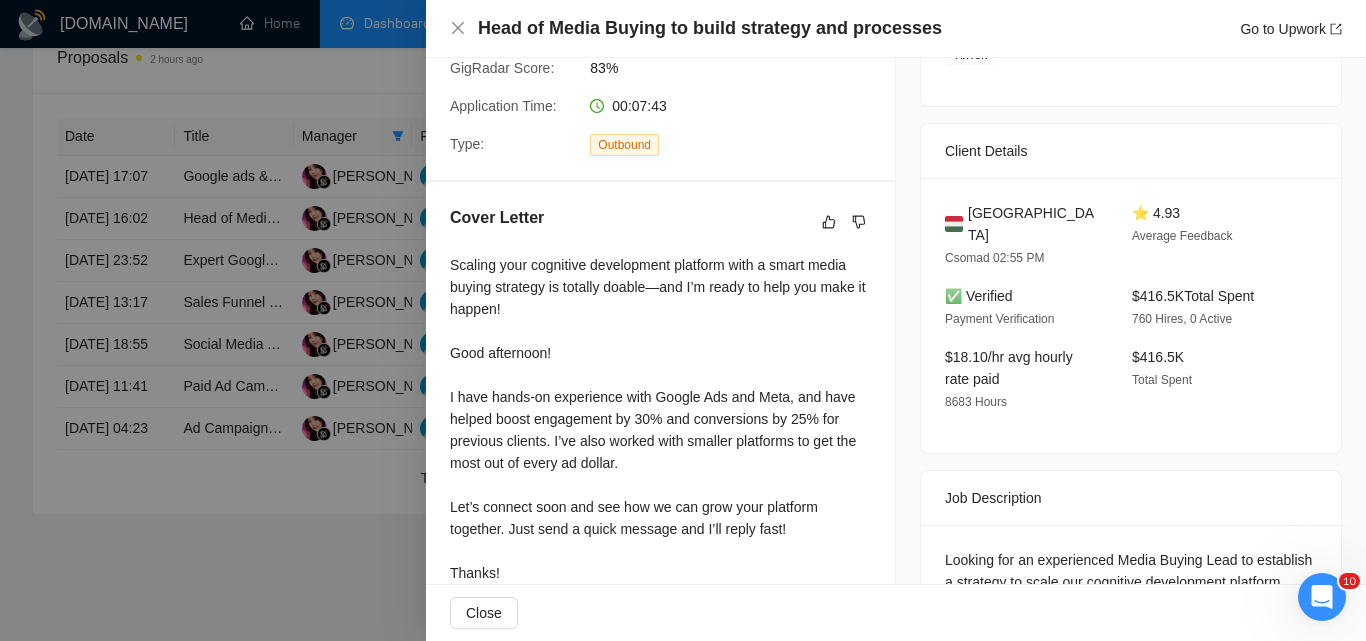 scroll, scrollTop: 519, scrollLeft: 0, axis: vertical 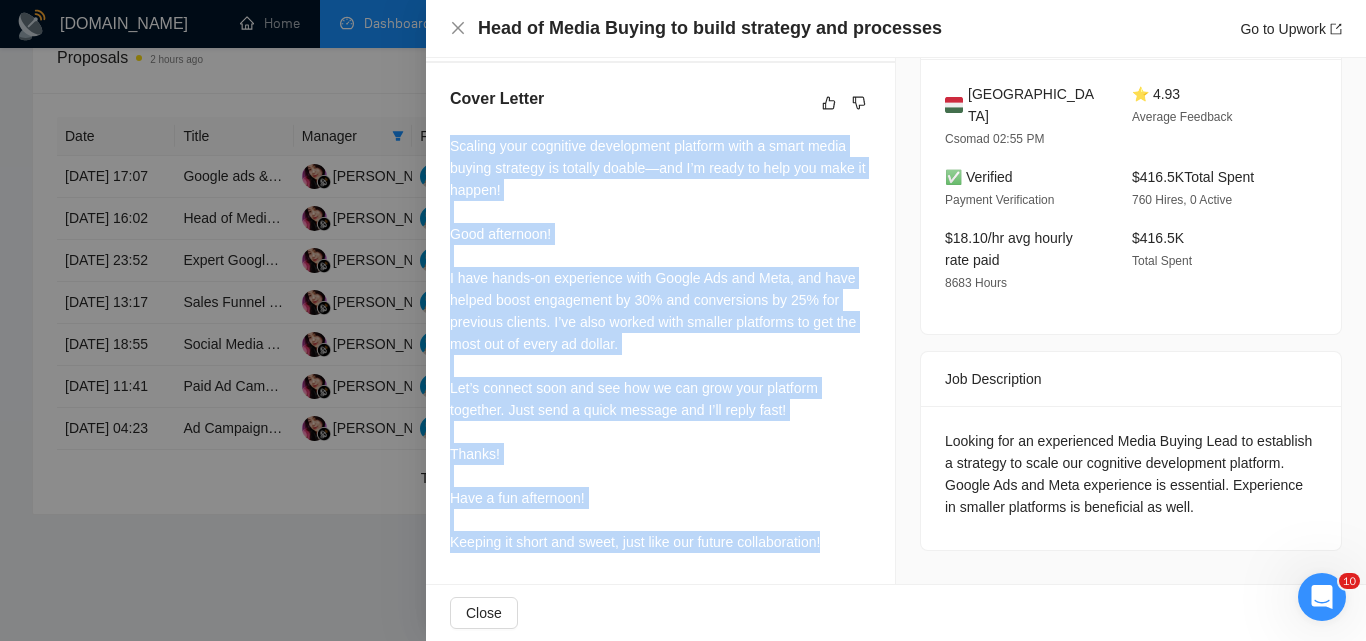 drag, startPoint x: 450, startPoint y: 146, endPoint x: 848, endPoint y: 535, distance: 556.5294 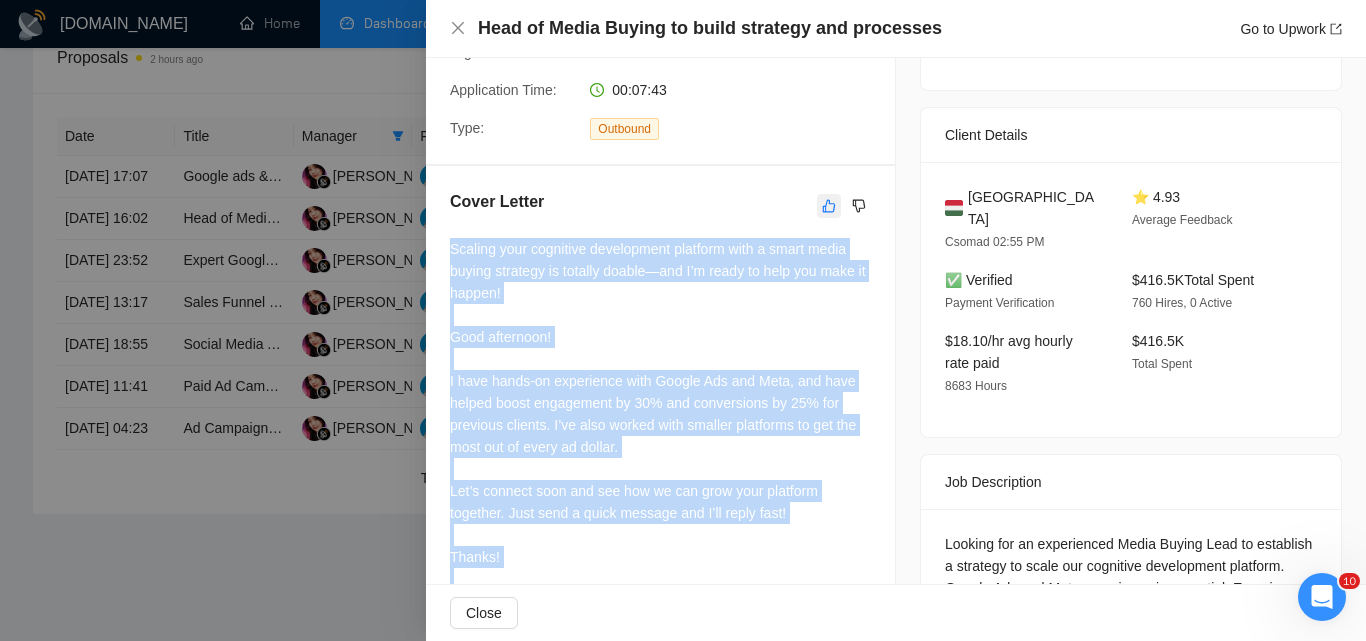 scroll, scrollTop: 319, scrollLeft: 0, axis: vertical 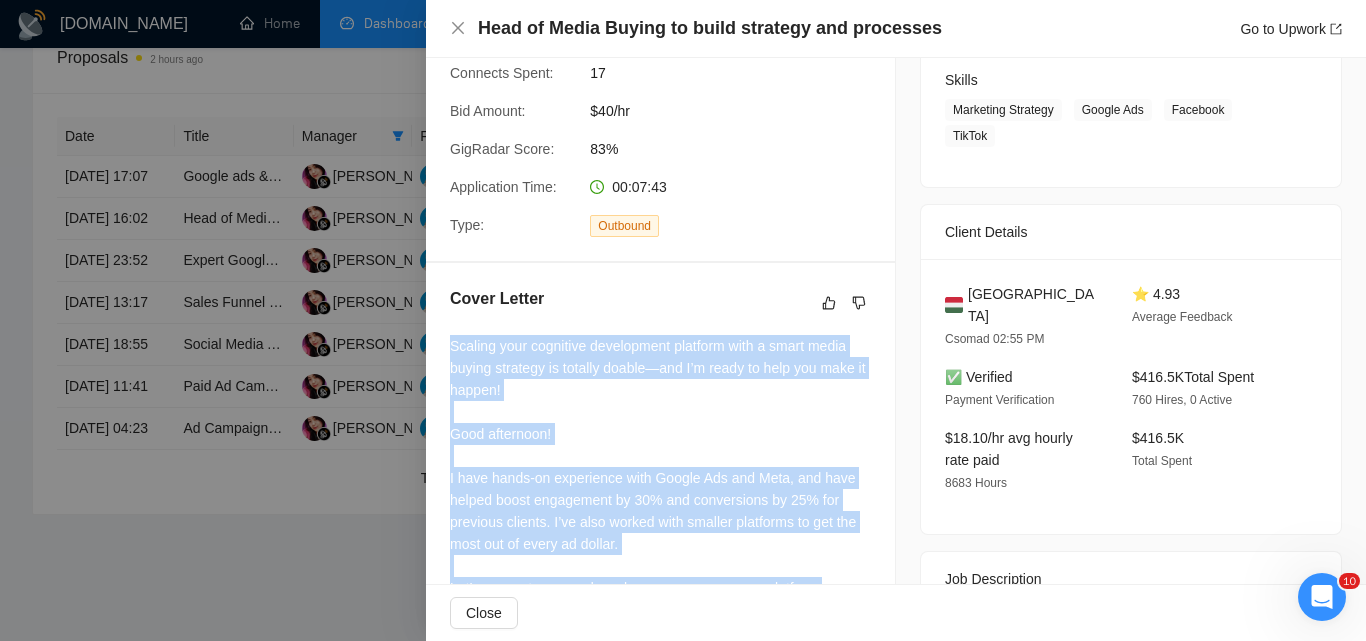 click at bounding box center [683, 320] 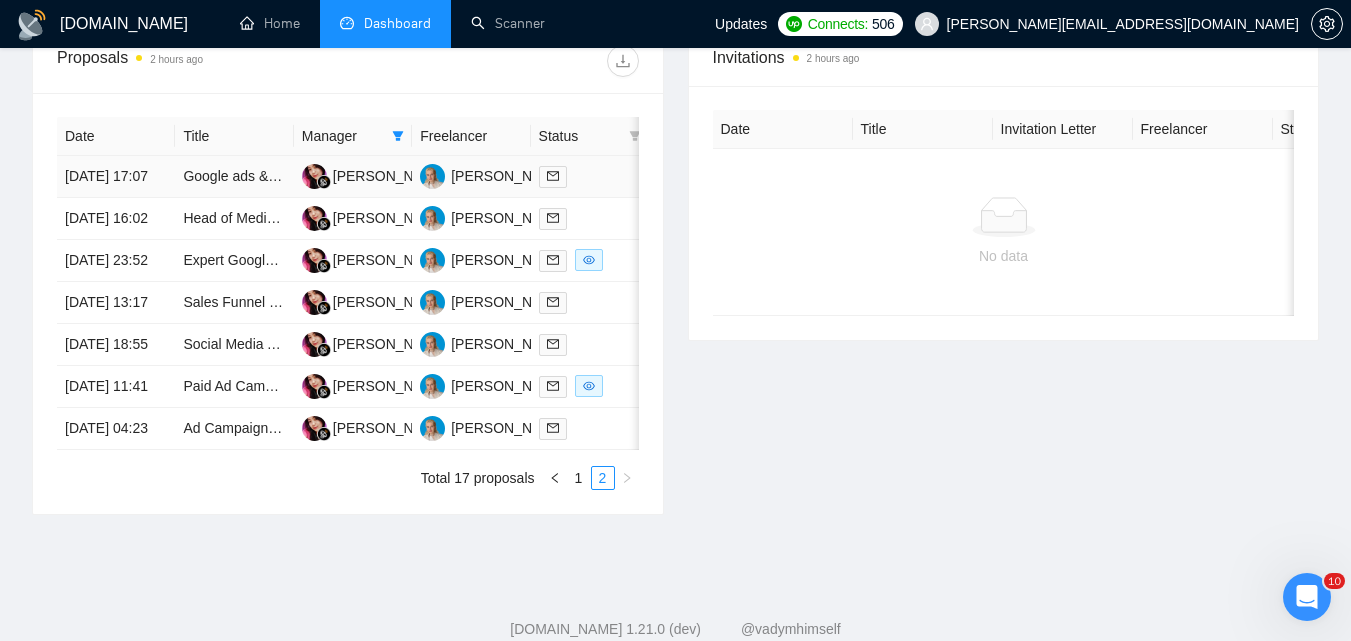 click at bounding box center (590, 176) 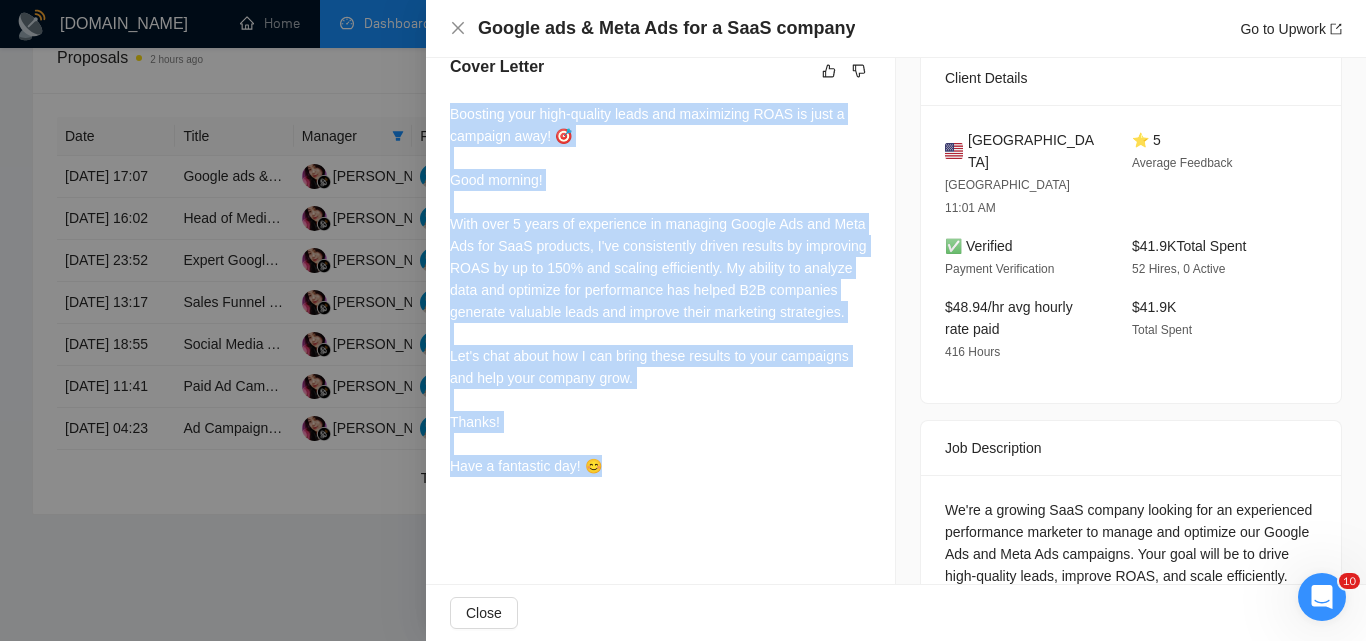 scroll, scrollTop: 819, scrollLeft: 0, axis: vertical 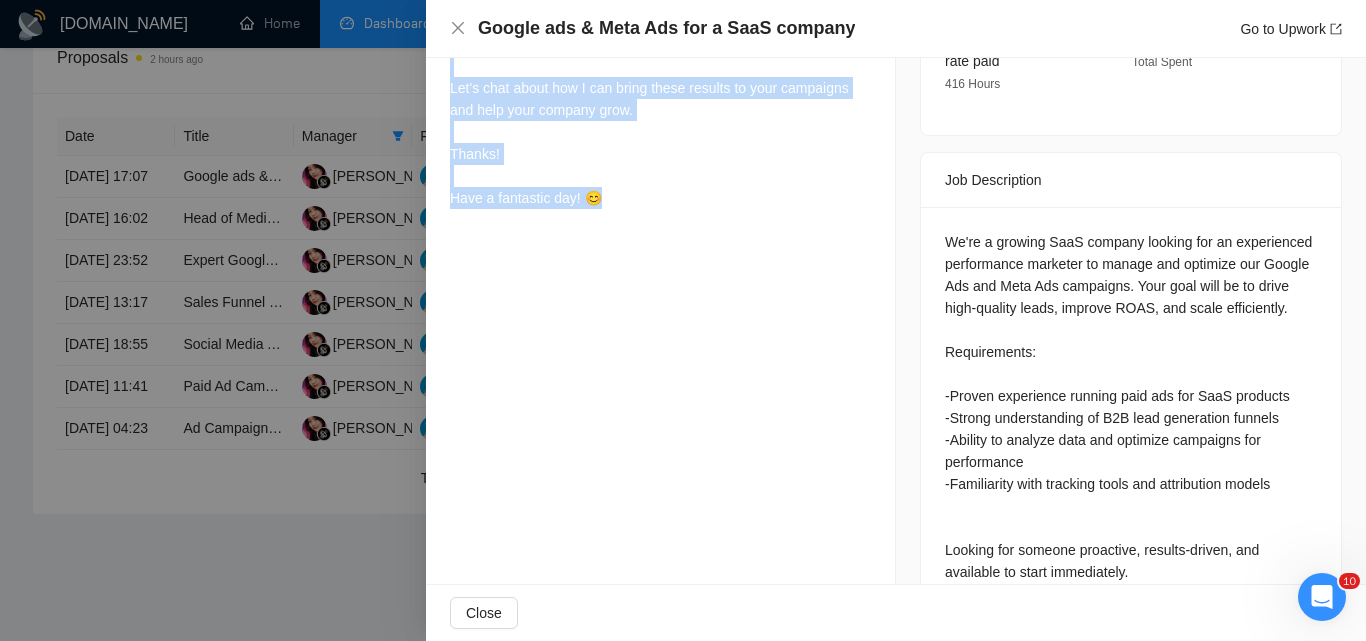 drag, startPoint x: 620, startPoint y: 239, endPoint x: 613, endPoint y: 224, distance: 16.552946 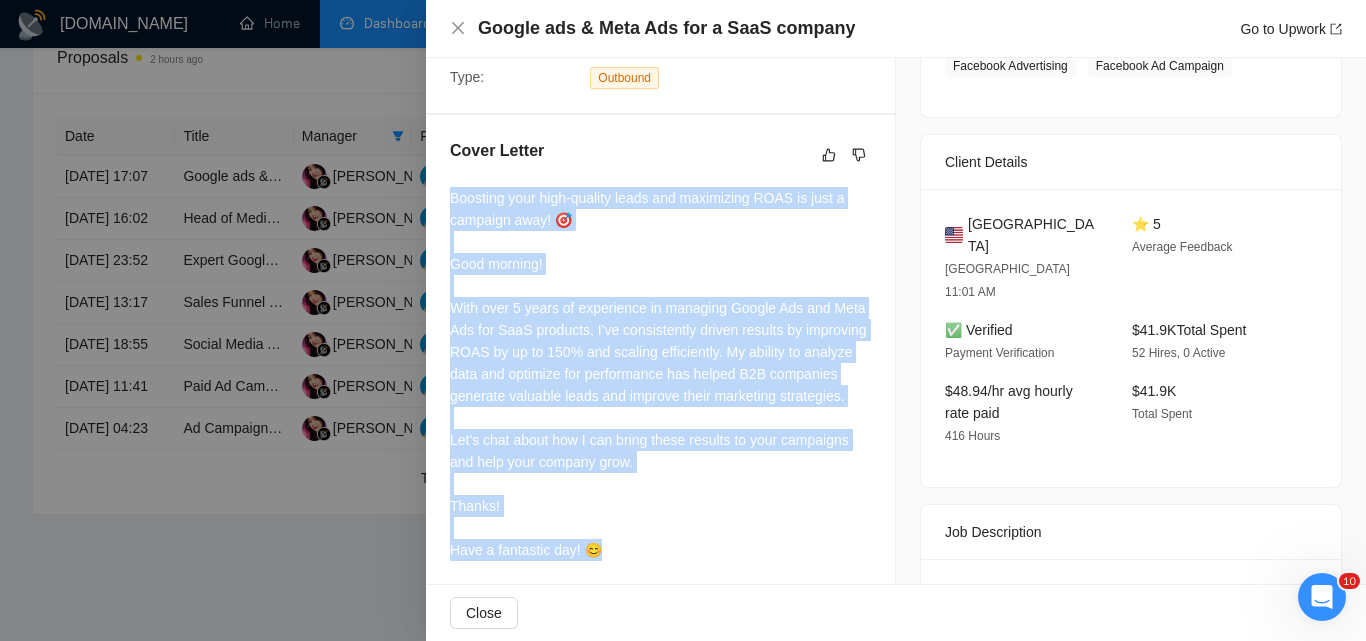 scroll, scrollTop: 419, scrollLeft: 0, axis: vertical 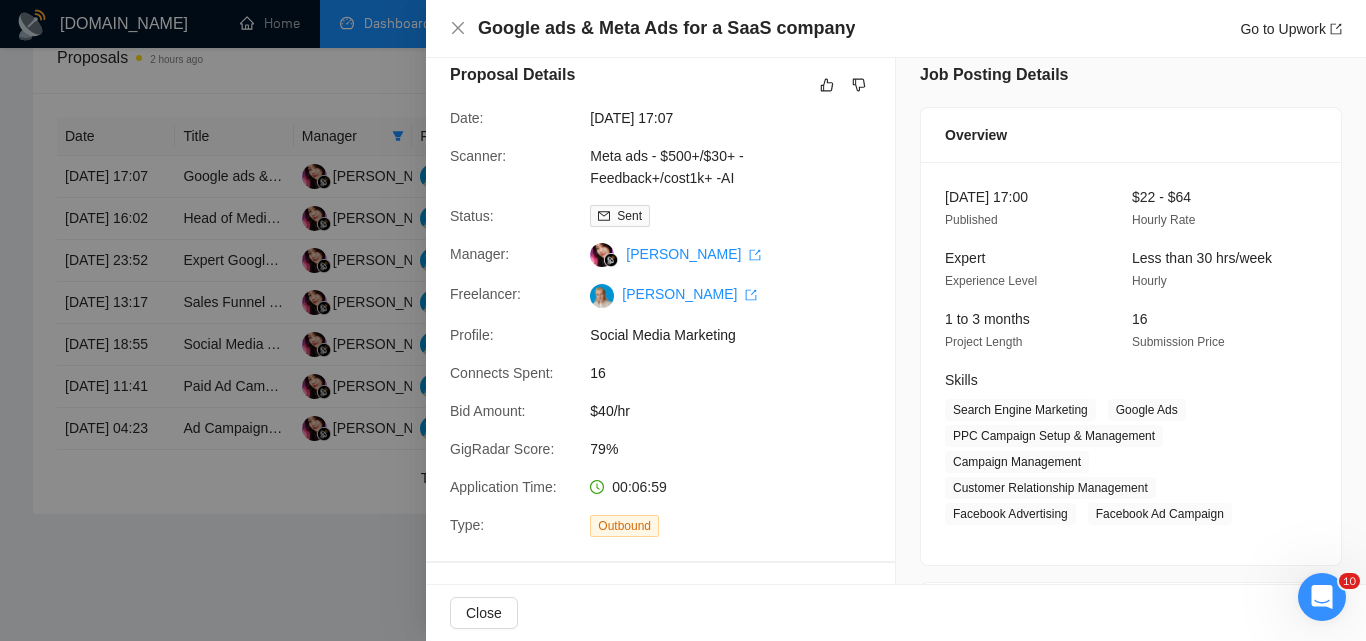 drag, startPoint x: 831, startPoint y: 46, endPoint x: 479, endPoint y: 24, distance: 352.68683 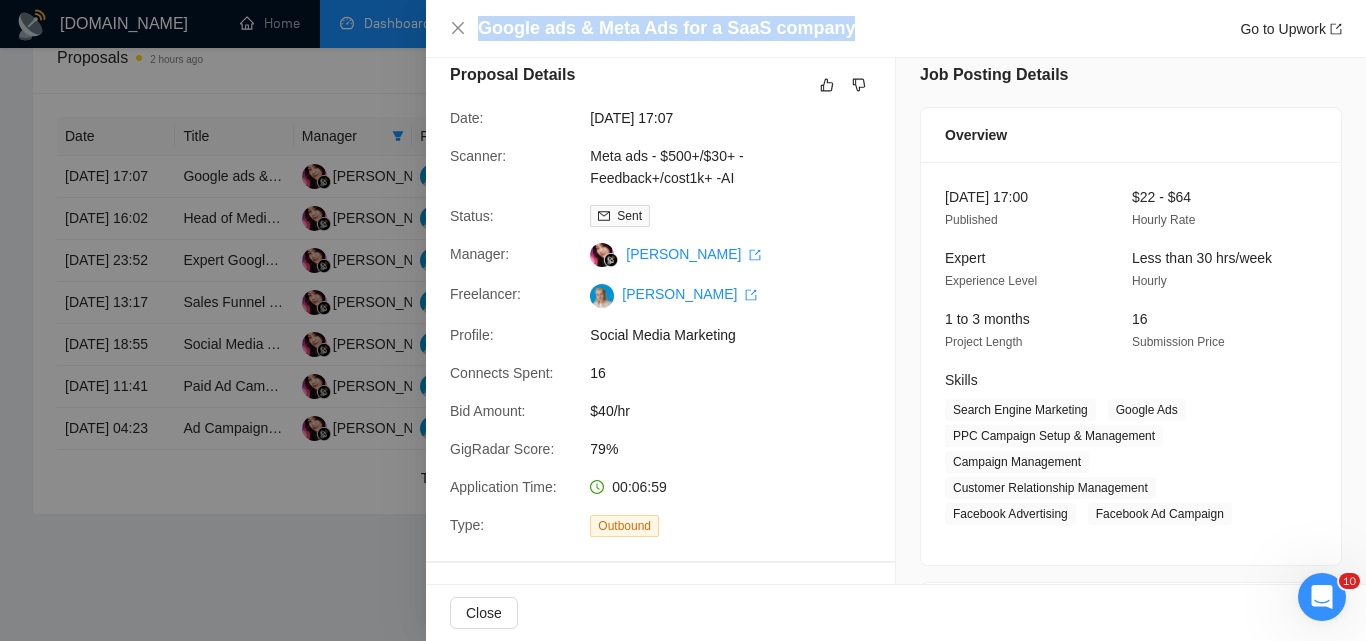 drag, startPoint x: 475, startPoint y: 23, endPoint x: 835, endPoint y: 32, distance: 360.1125 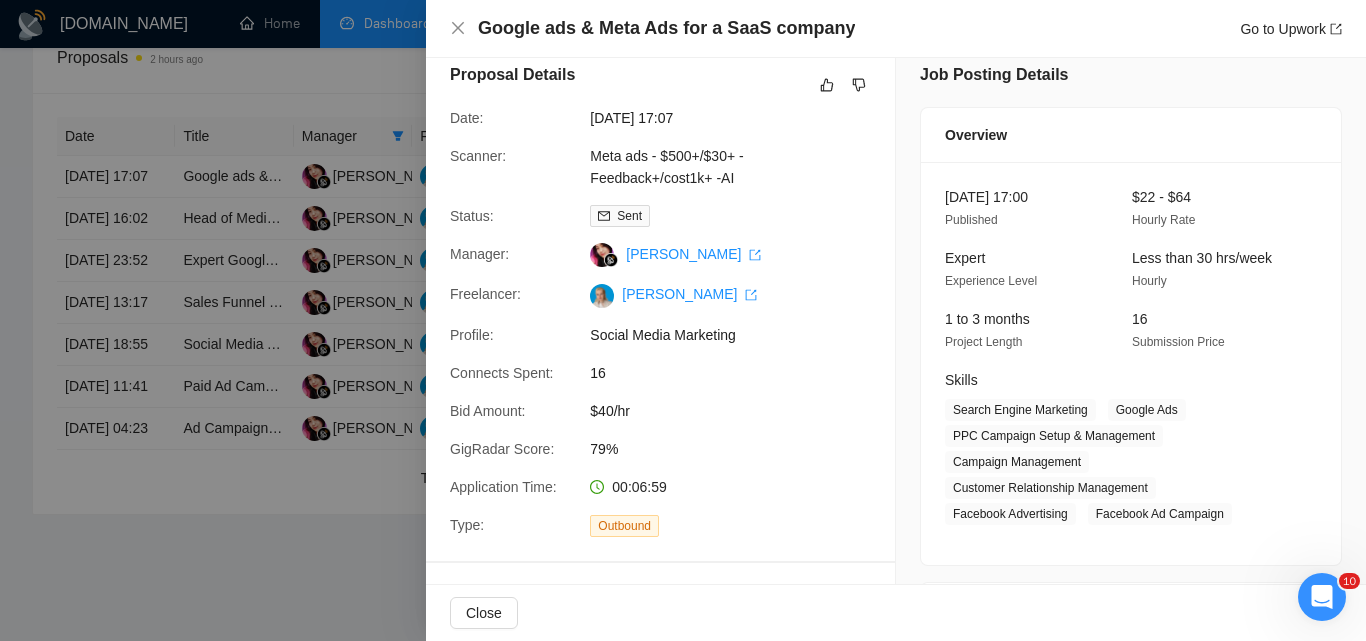 click at bounding box center (683, 320) 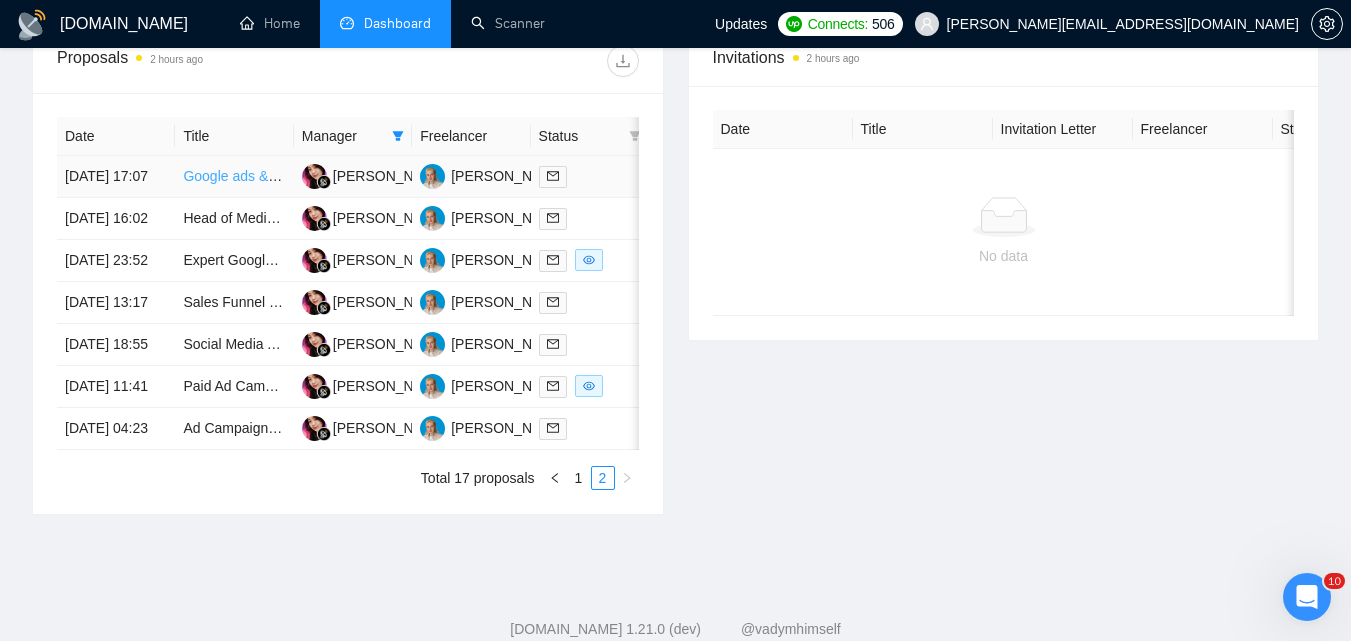 click on "Google ads & Meta Ads for a SaaS company" at bounding box center (322, 176) 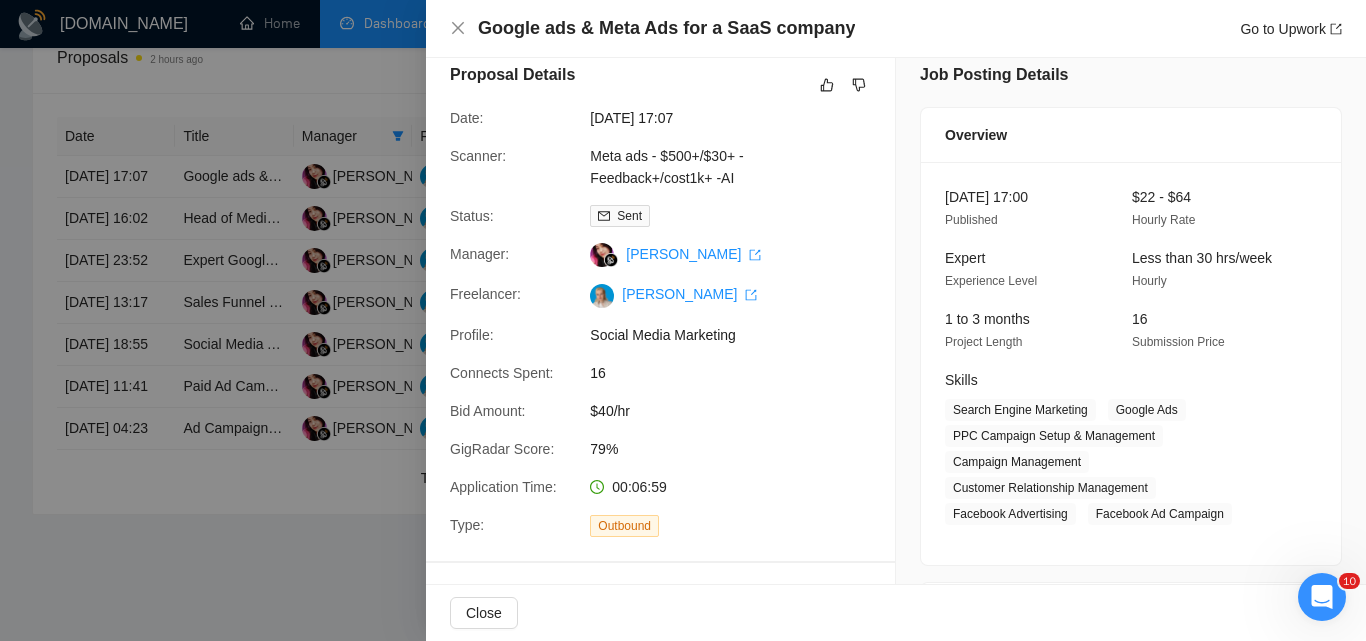 click at bounding box center (683, 320) 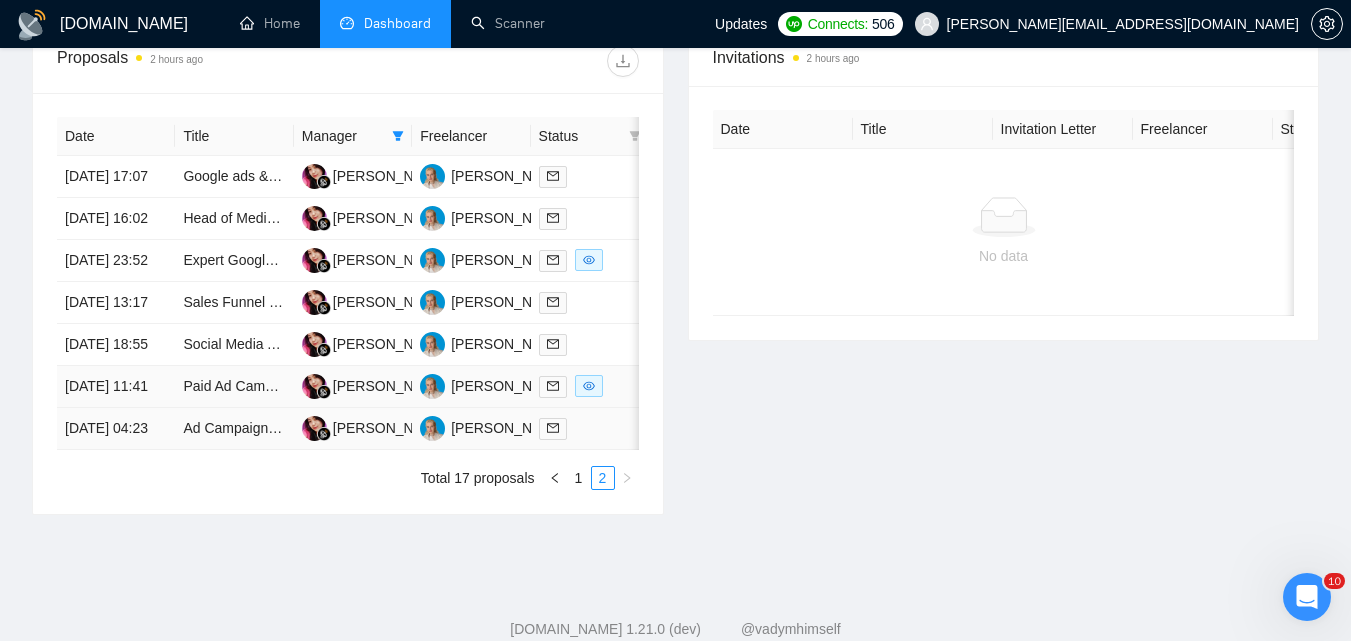 click at bounding box center [590, 429] 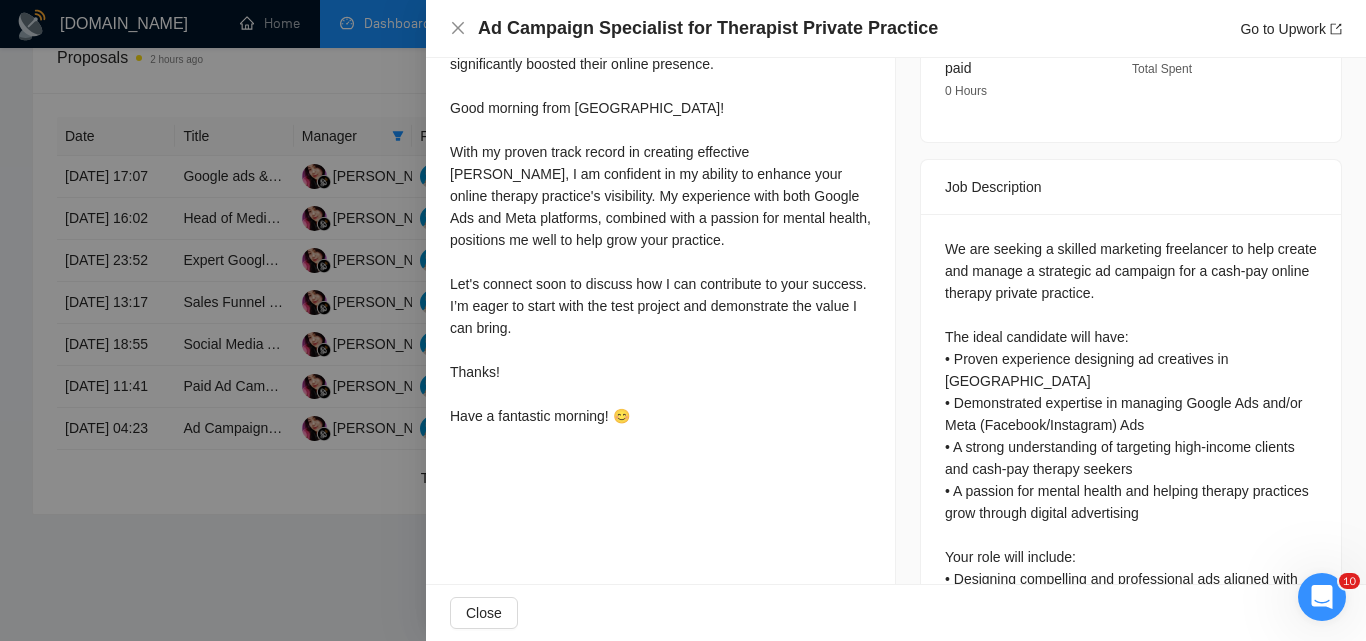 scroll, scrollTop: 719, scrollLeft: 0, axis: vertical 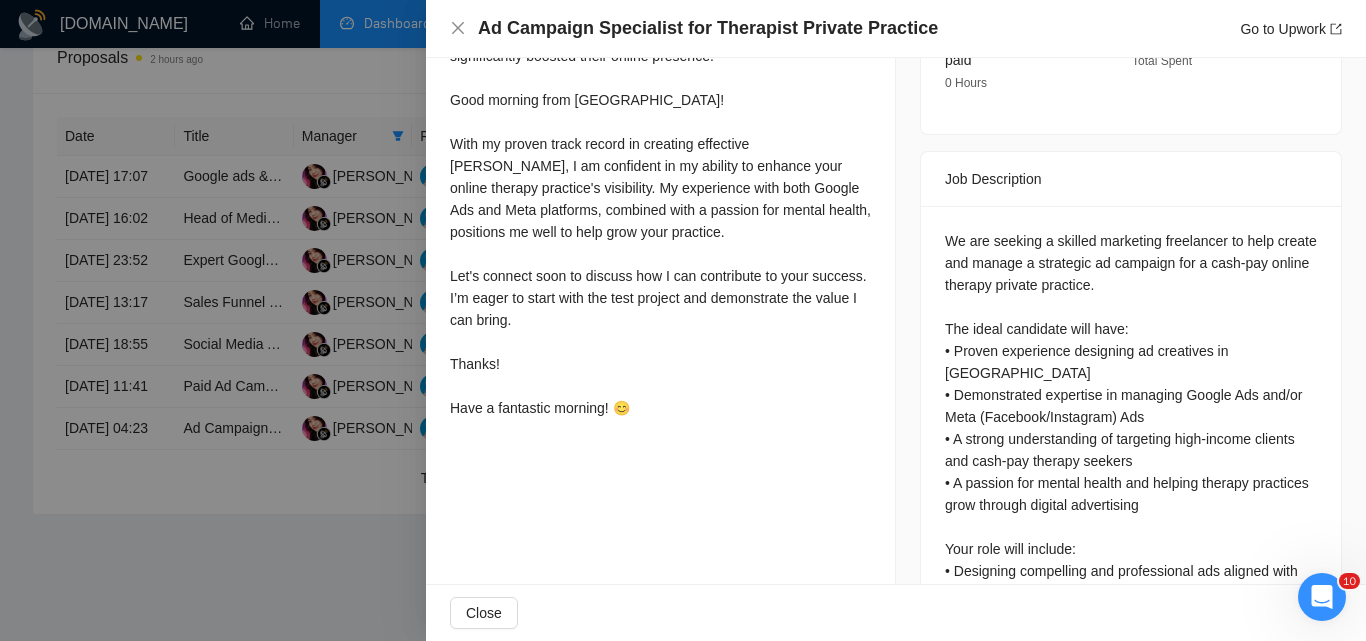 click at bounding box center (683, 320) 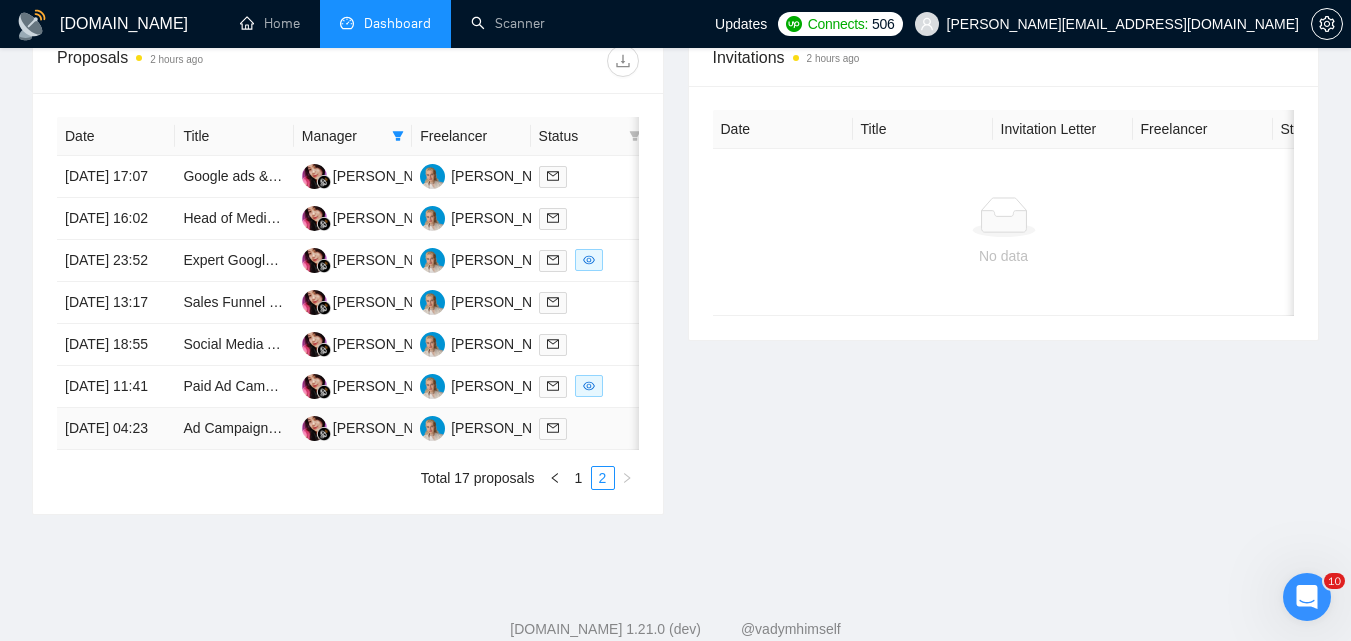 click at bounding box center (590, 428) 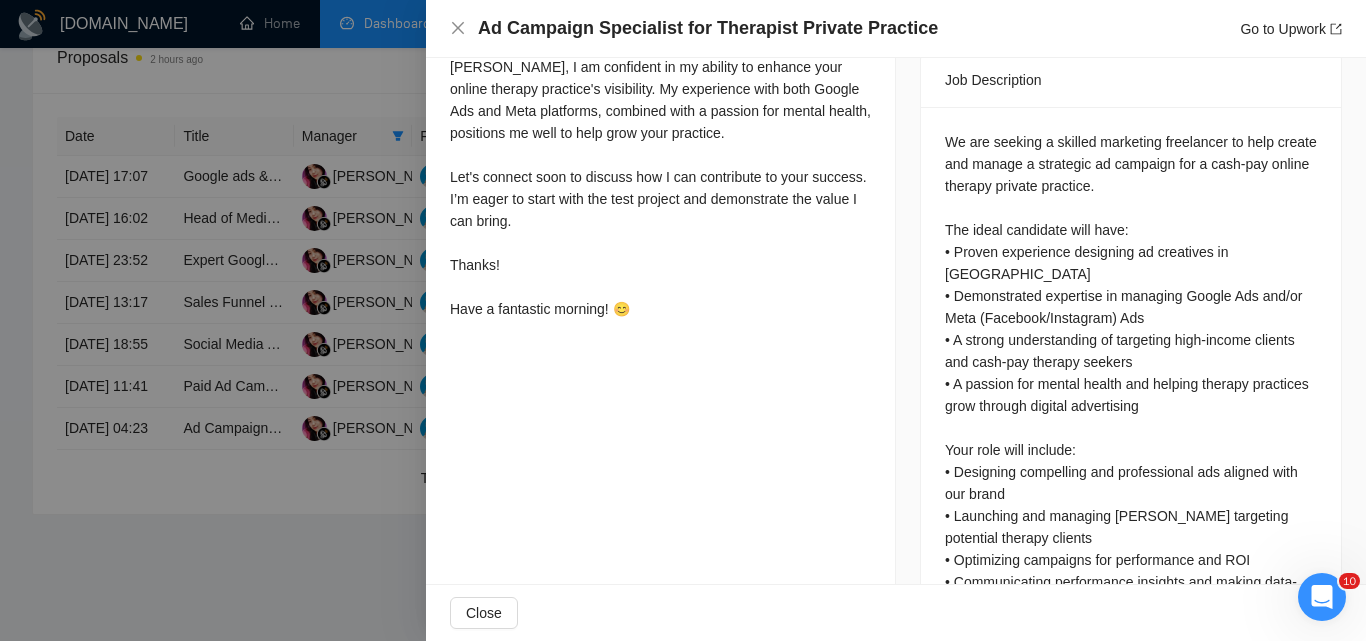 scroll, scrollTop: 810, scrollLeft: 0, axis: vertical 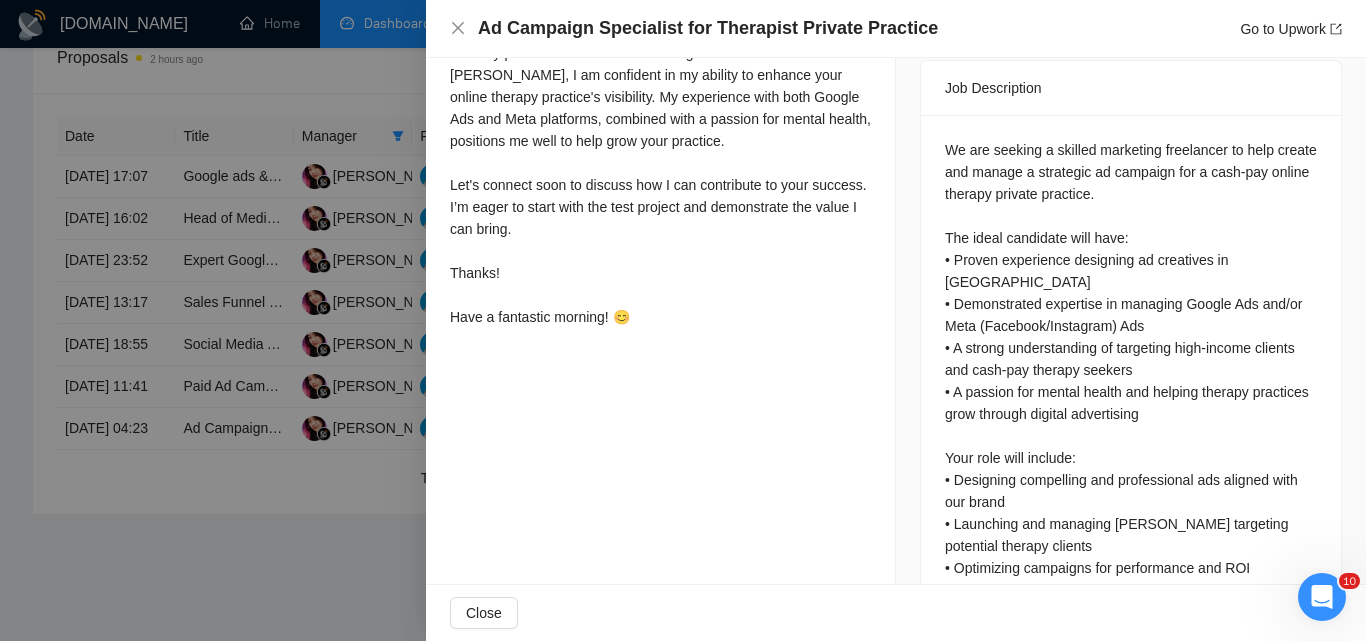 click at bounding box center (683, 320) 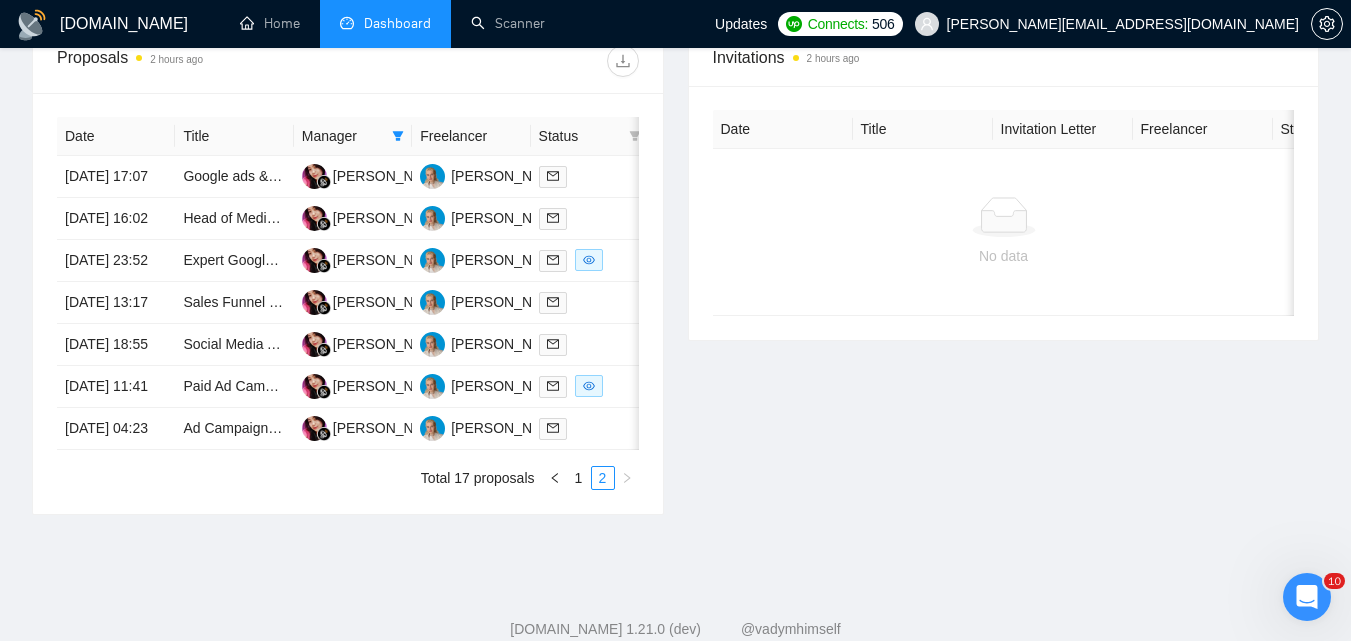 click on "Date Title Manager Freelancer Status               [DATE] 17:07 Google ads & Meta Ads for a SaaS company Ni Komang Sepiani [PERSON_NAME] [DATE] 16:02 Head of Media Buying to build strategy and processes [PERSON_NAME] [PERSON_NAME] [DATE] 23:52 Expert Google Ads Media Buyer for UK Higher Education Market Ni Komang Sepiani [PERSON_NAME] [DATE] 13:17 Sales Funnel Expert Needed for Digital Course Launch Ni Komang Sepiani [PERSON_NAME] [DATE] 18:55 Social Media Advertising Campaign Manager [PERSON_NAME] Sepiani [PERSON_NAME] [DATE] 11:41 Paid Ad Campaign Manager – Google & Meta Ads for Solar Company [PERSON_NAME] Sepiani [PERSON_NAME] [DATE] 04:23 Ad Campaign Specialist for Therapist Private Practice Ni Komang Sepiani [PERSON_NAME] Total 17 proposals 1 2" at bounding box center (348, 303) 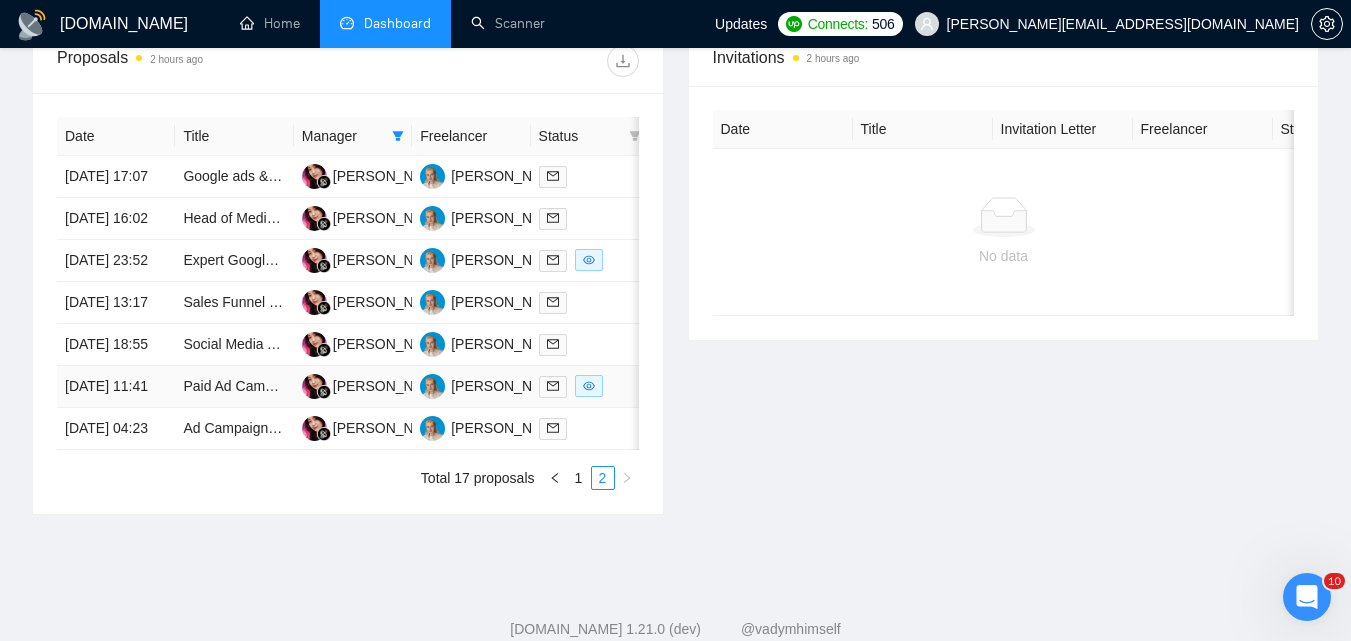 click at bounding box center [590, 386] 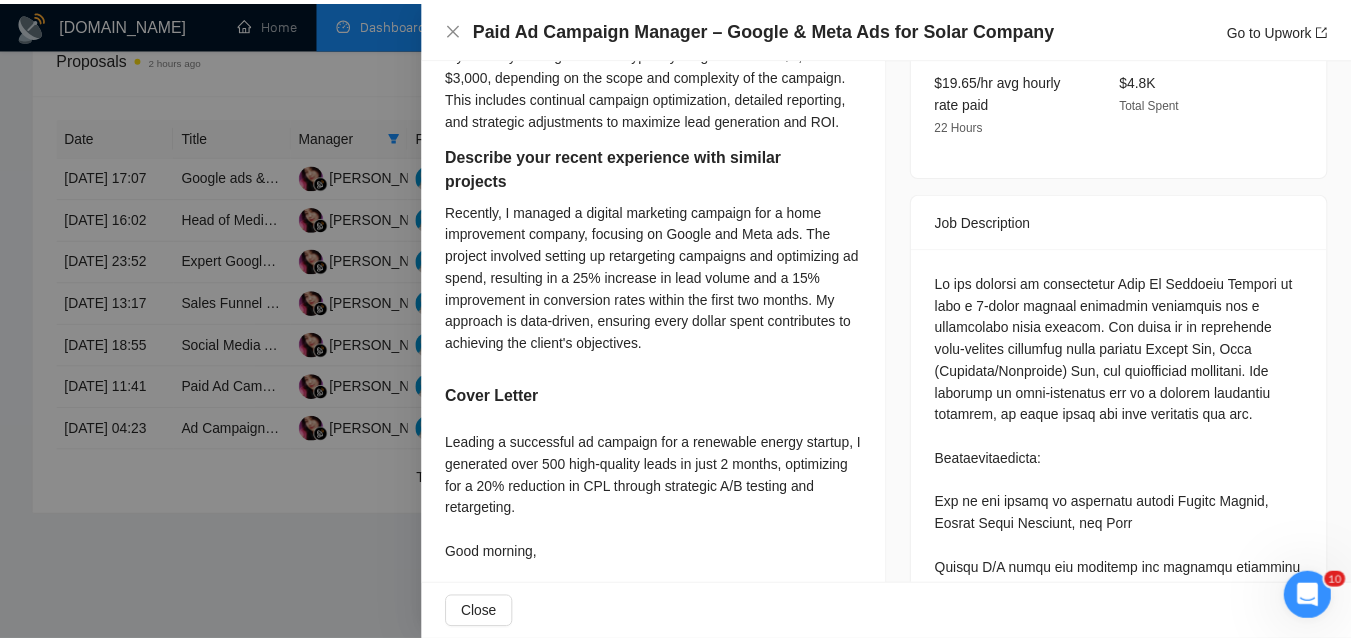 scroll, scrollTop: 852, scrollLeft: 0, axis: vertical 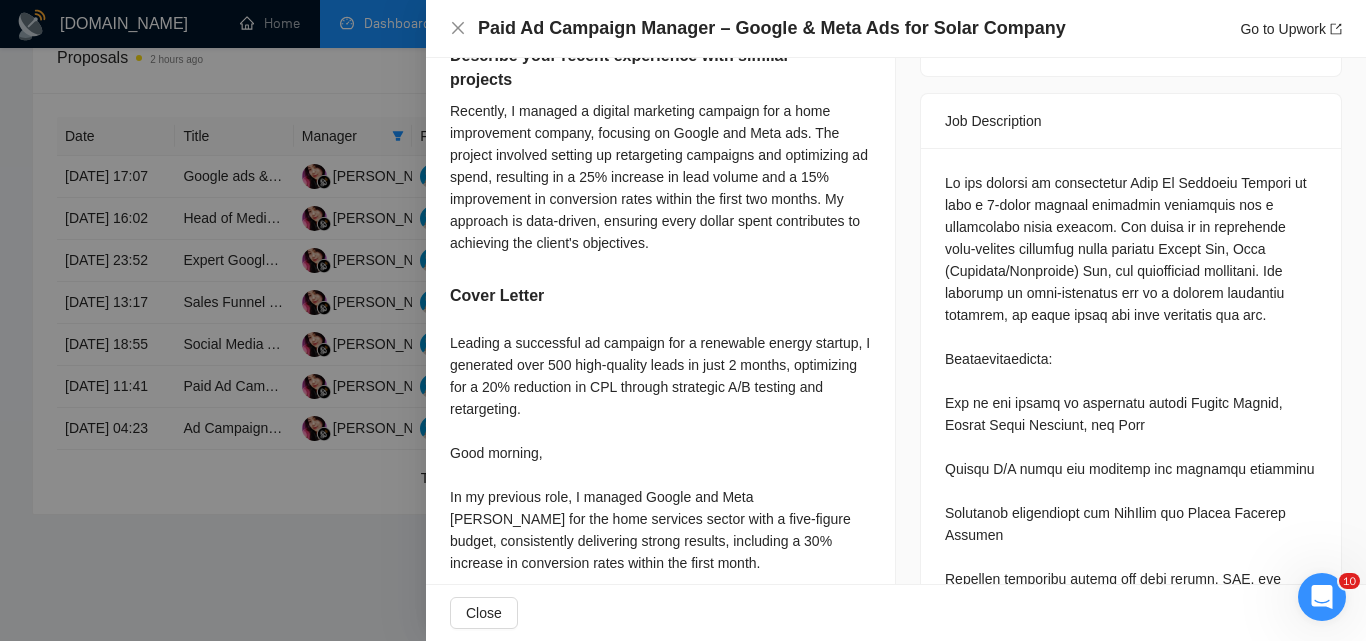 click at bounding box center (683, 320) 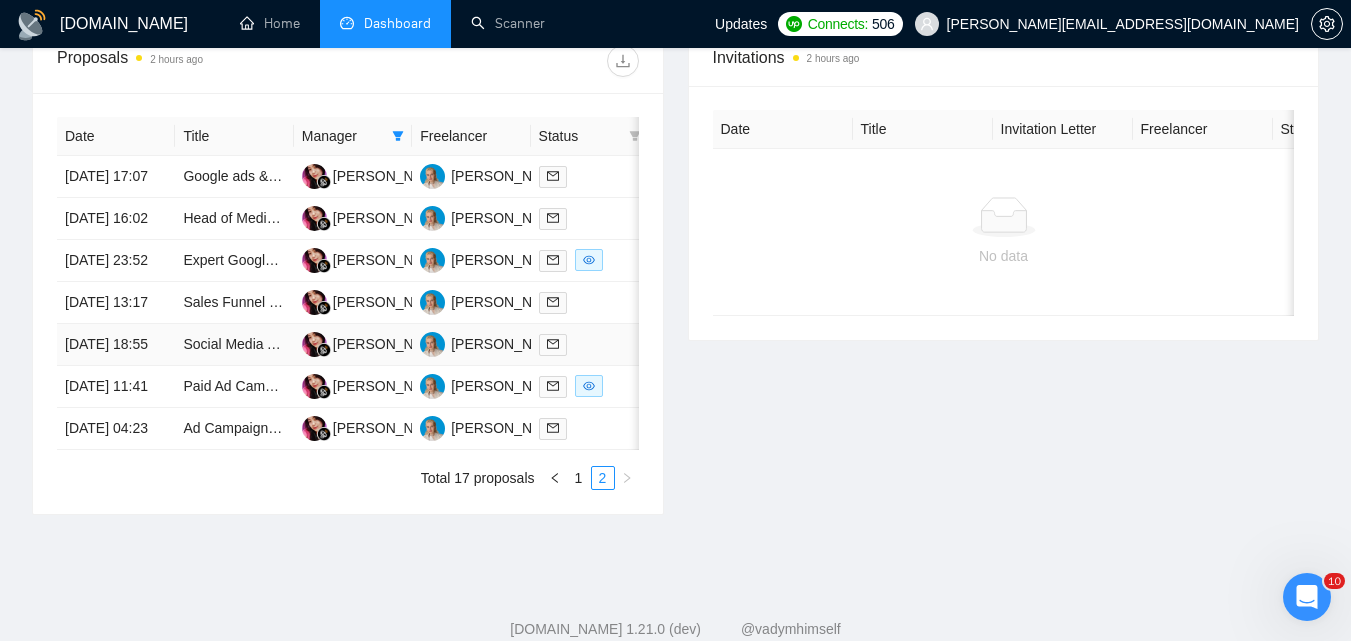 click at bounding box center (590, 344) 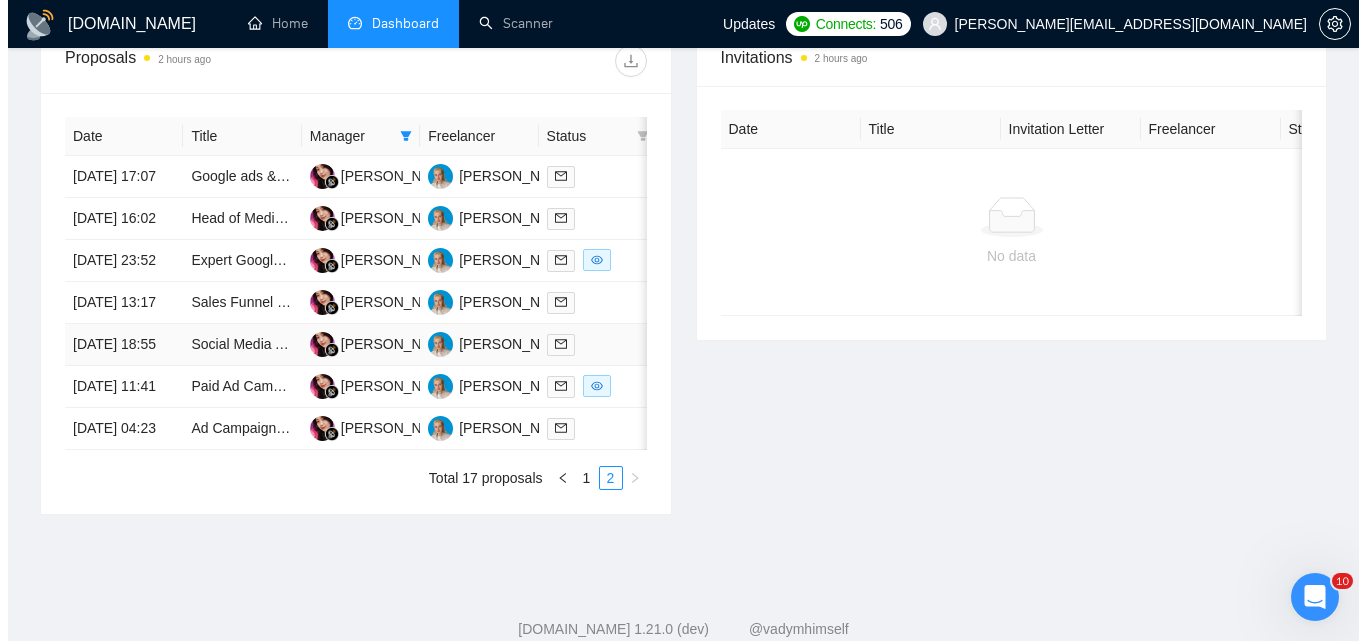 scroll, scrollTop: 607, scrollLeft: 0, axis: vertical 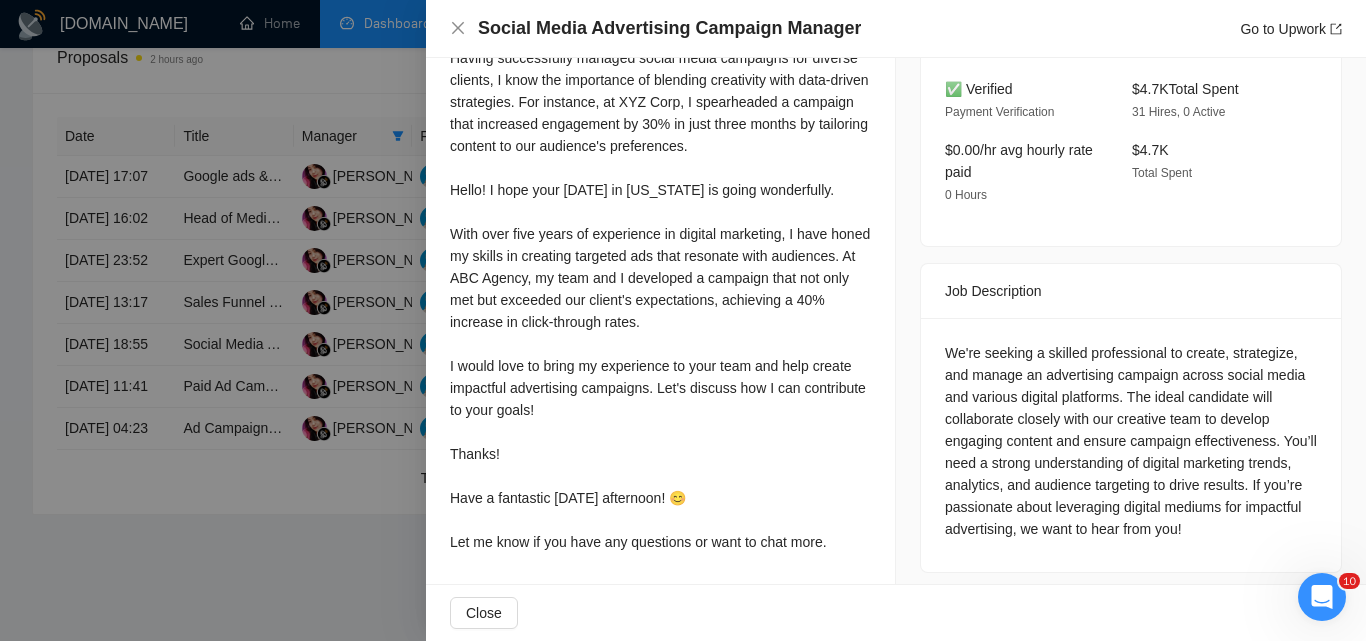 click at bounding box center (683, 320) 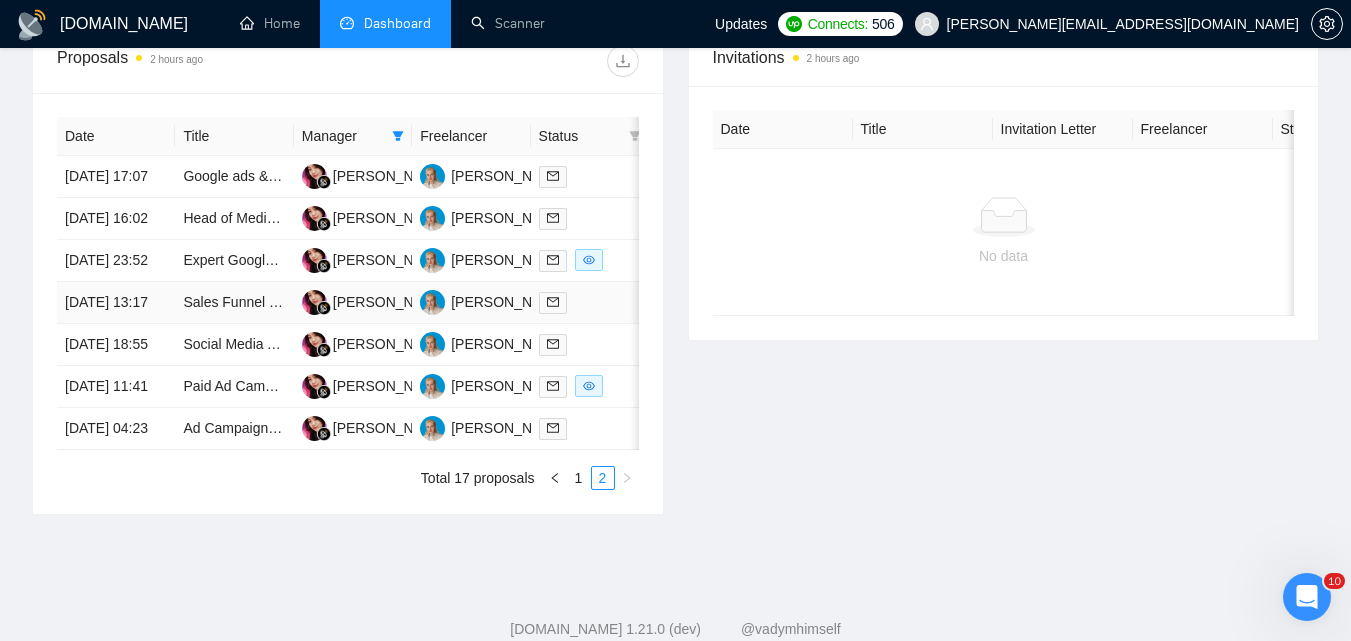 click at bounding box center [590, 302] 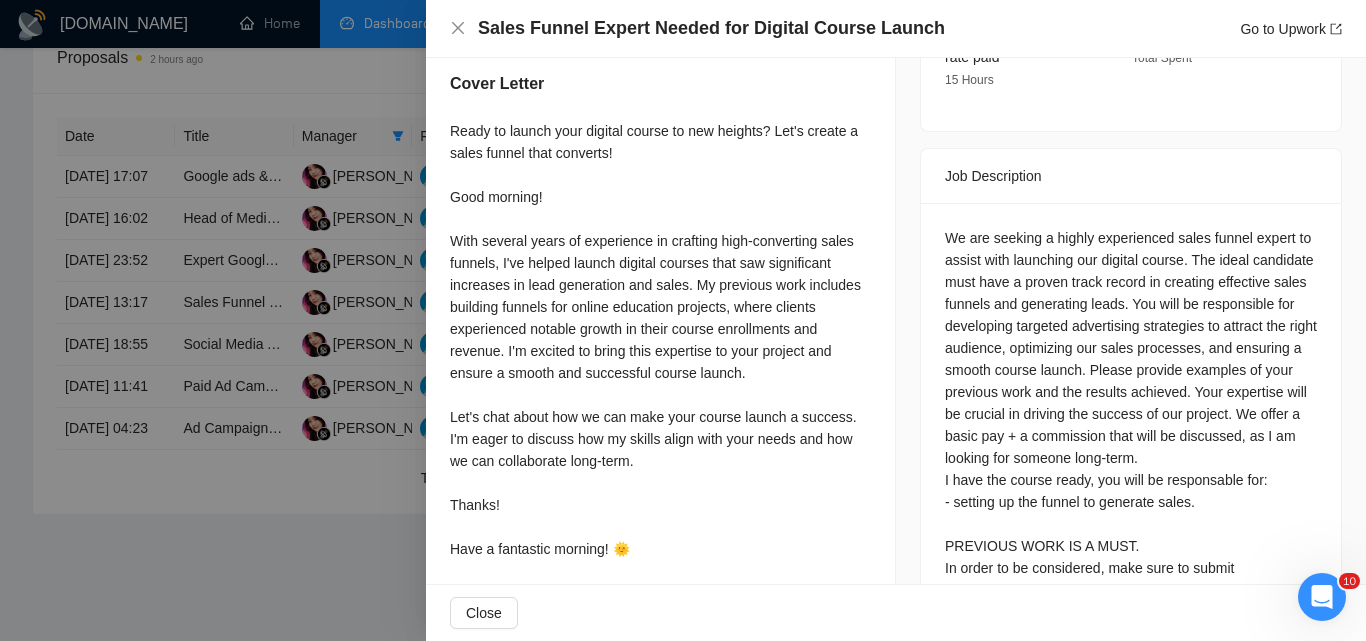 scroll, scrollTop: 807, scrollLeft: 0, axis: vertical 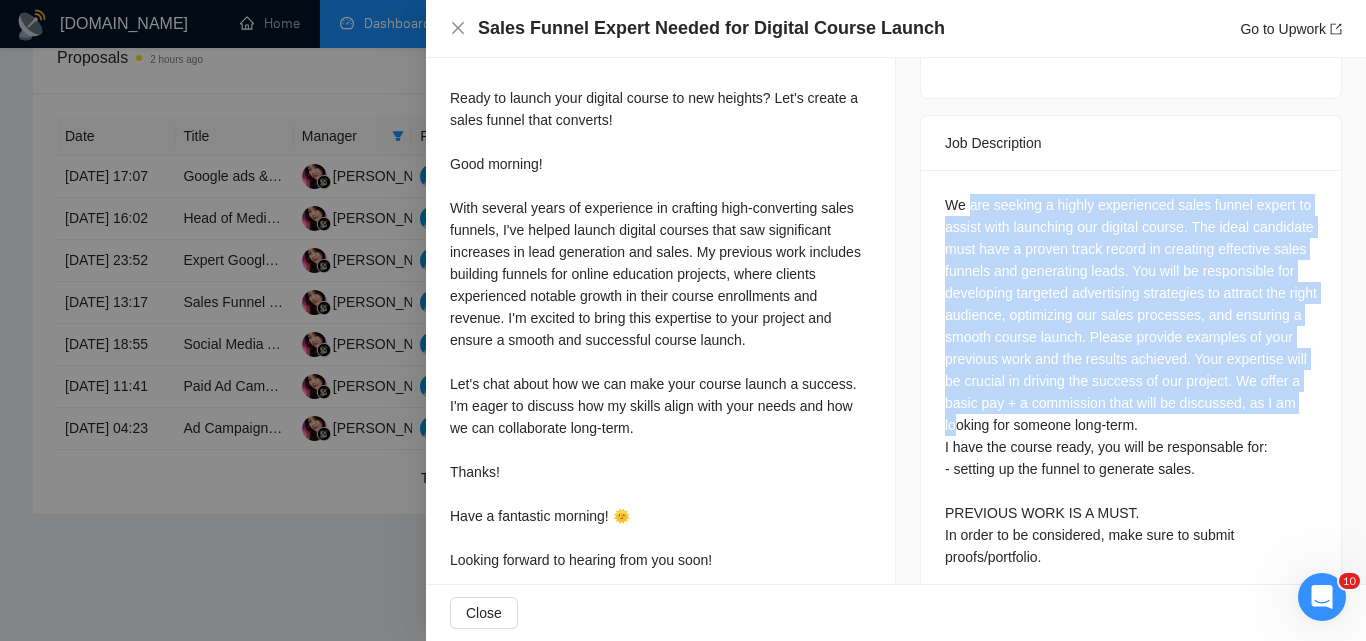 drag, startPoint x: 1058, startPoint y: 190, endPoint x: 1210, endPoint y: 411, distance: 268.22565 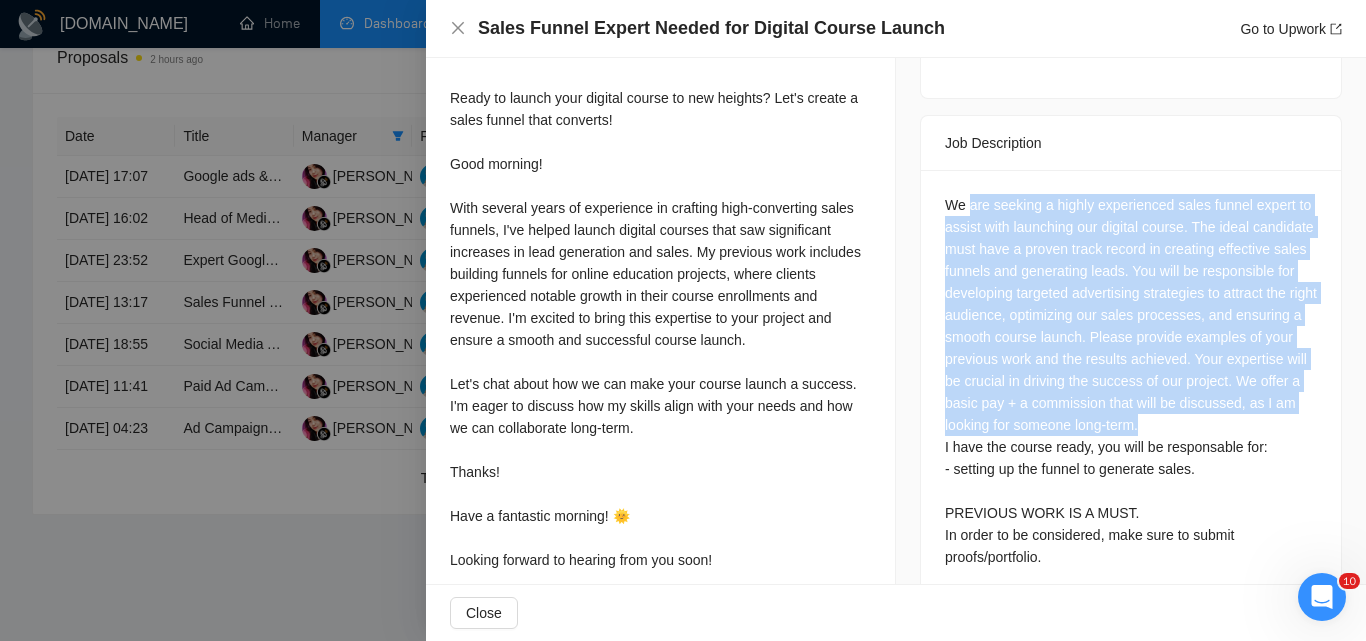 click on "We are seeking a highly experienced sales funnel expert to assist with launching our digital course. The ideal candidate must have a proven track record in creating effective sales funnels and generating leads. You will be responsible for developing targeted advertising strategies to attract the right audience, optimizing our sales processes, and ensuring a smooth course launch. Please provide examples of your previous work and the results achieved. Your expertise will be crucial in driving the success of our project. We offer a basic pay + a commission that will be discussed, as I am looking for someone long-term.
I have the course ready, you will be responsable for:
- setting up the funnel to generate sales.
PREVIOUS WORK IS A MUST.
In order to be considered, make sure to submit proofs/portfolio. Questions: Describe your recent experience with similar projects" at bounding box center [1131, 414] 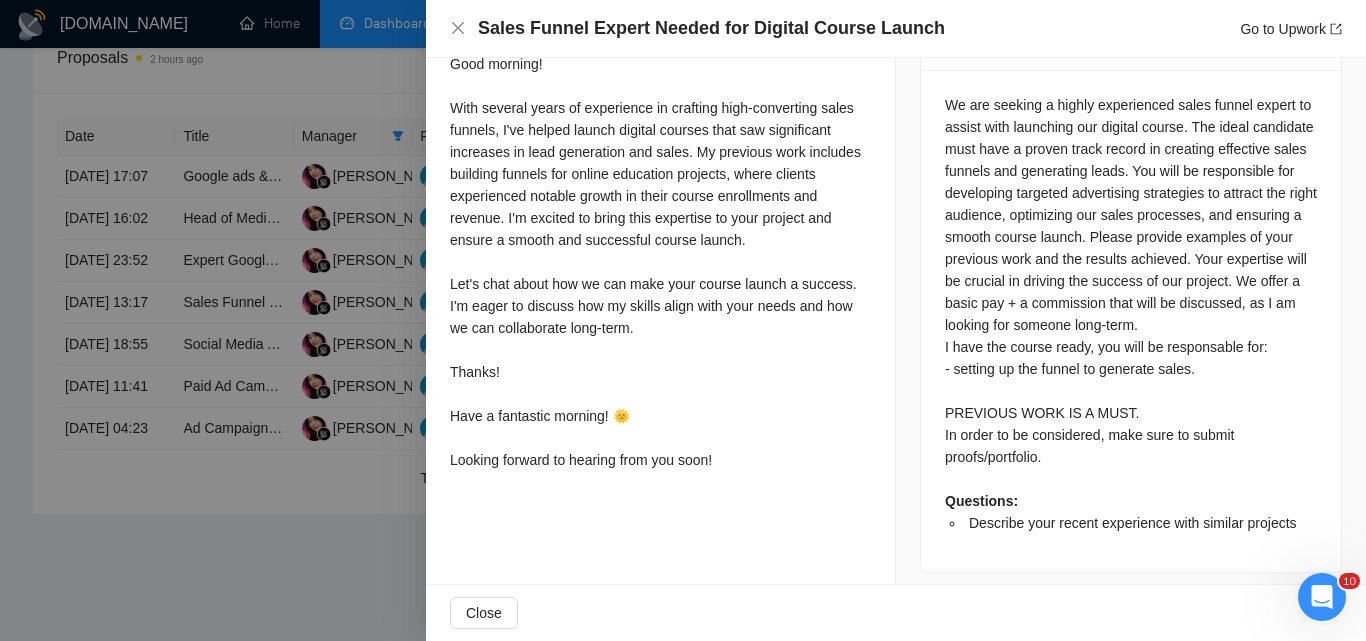 scroll, scrollTop: 914, scrollLeft: 0, axis: vertical 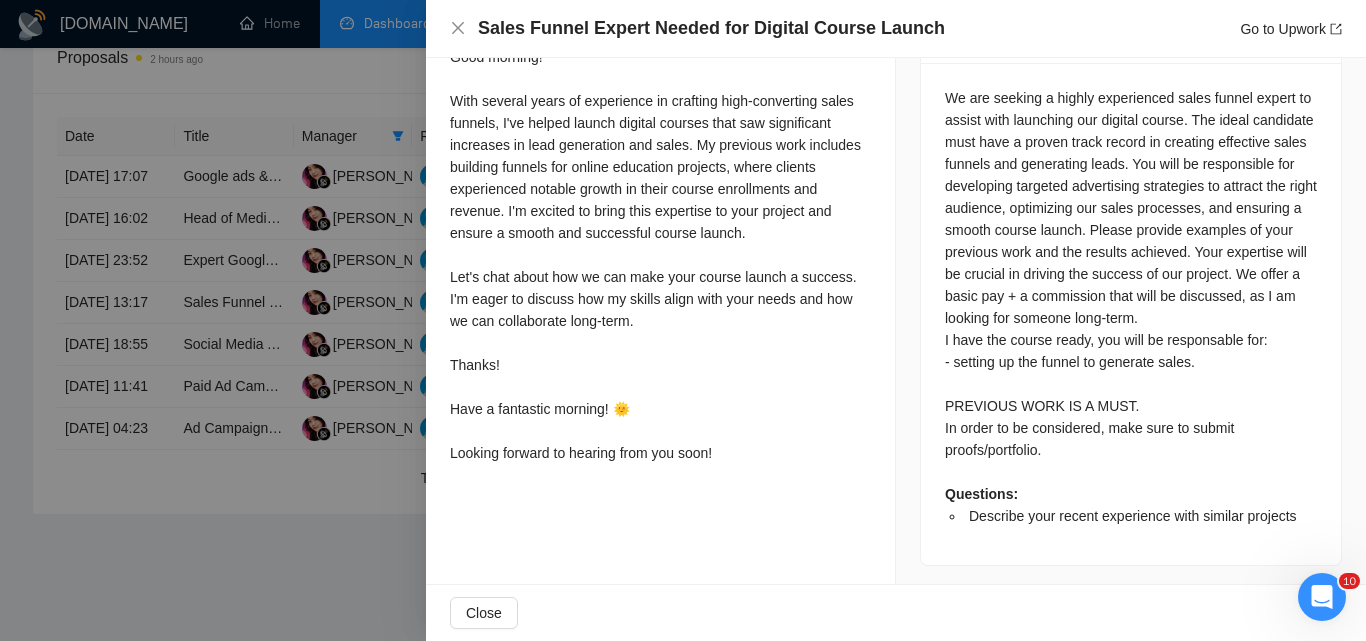 click at bounding box center (683, 320) 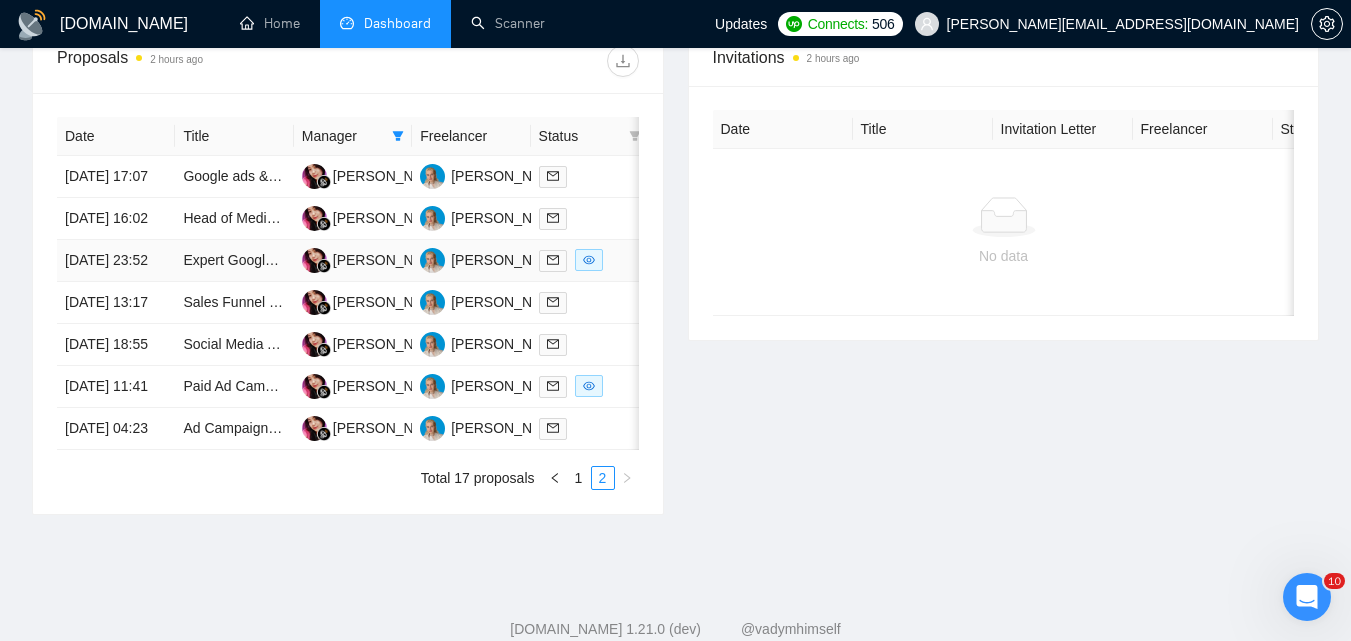 click at bounding box center (590, 260) 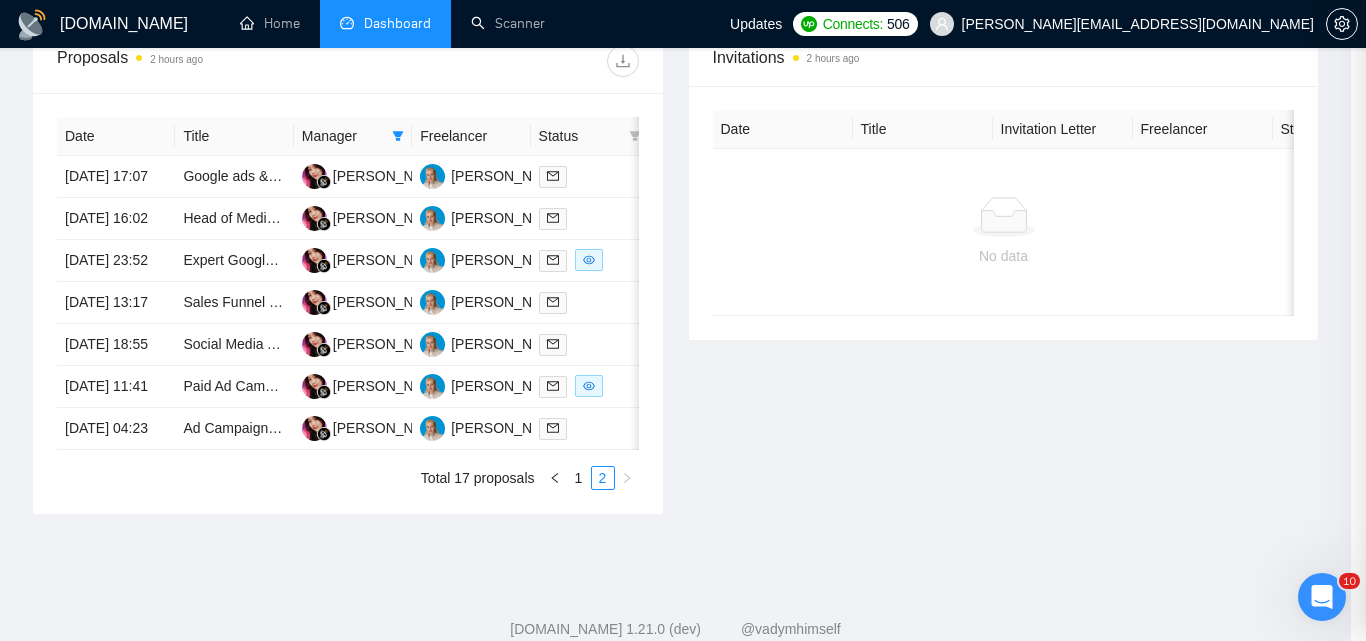 scroll, scrollTop: 899, scrollLeft: 0, axis: vertical 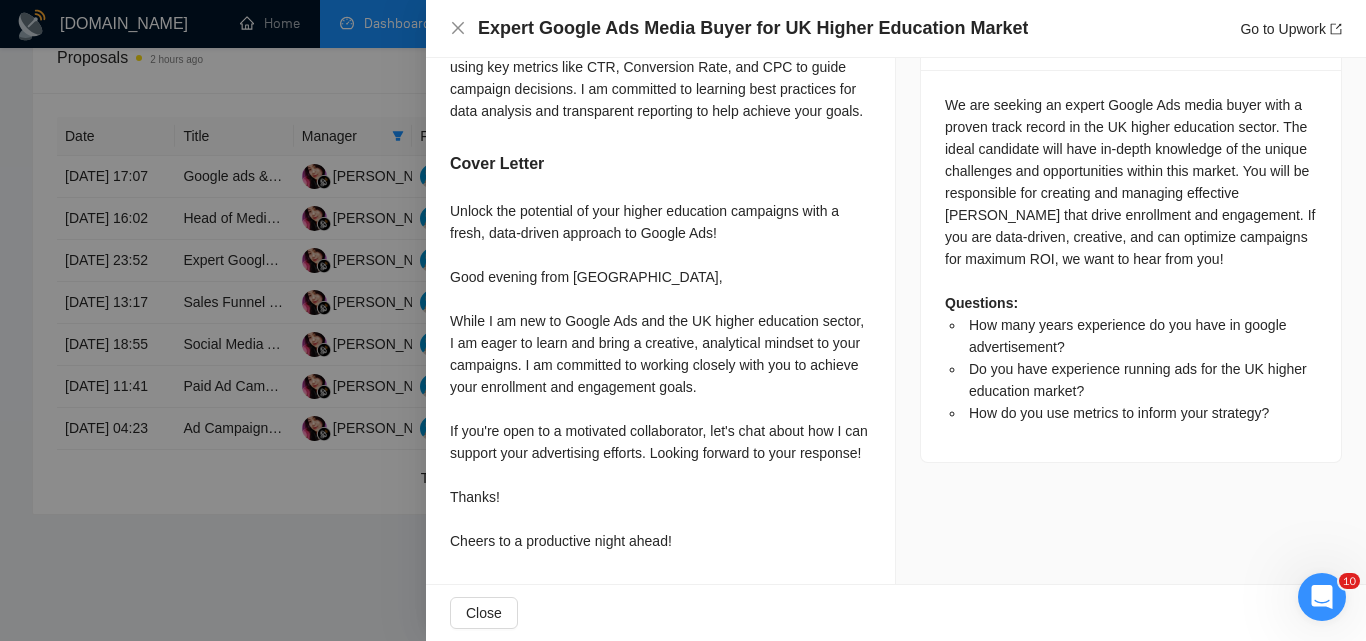 click at bounding box center [683, 320] 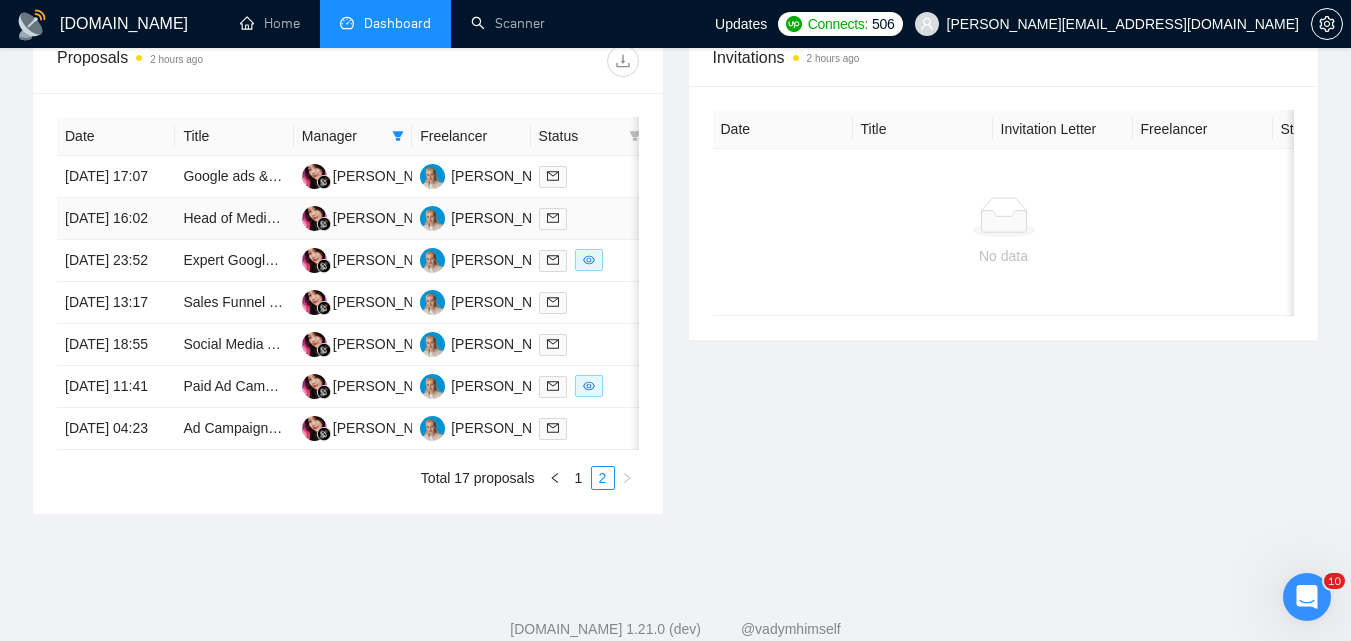 click at bounding box center (590, 218) 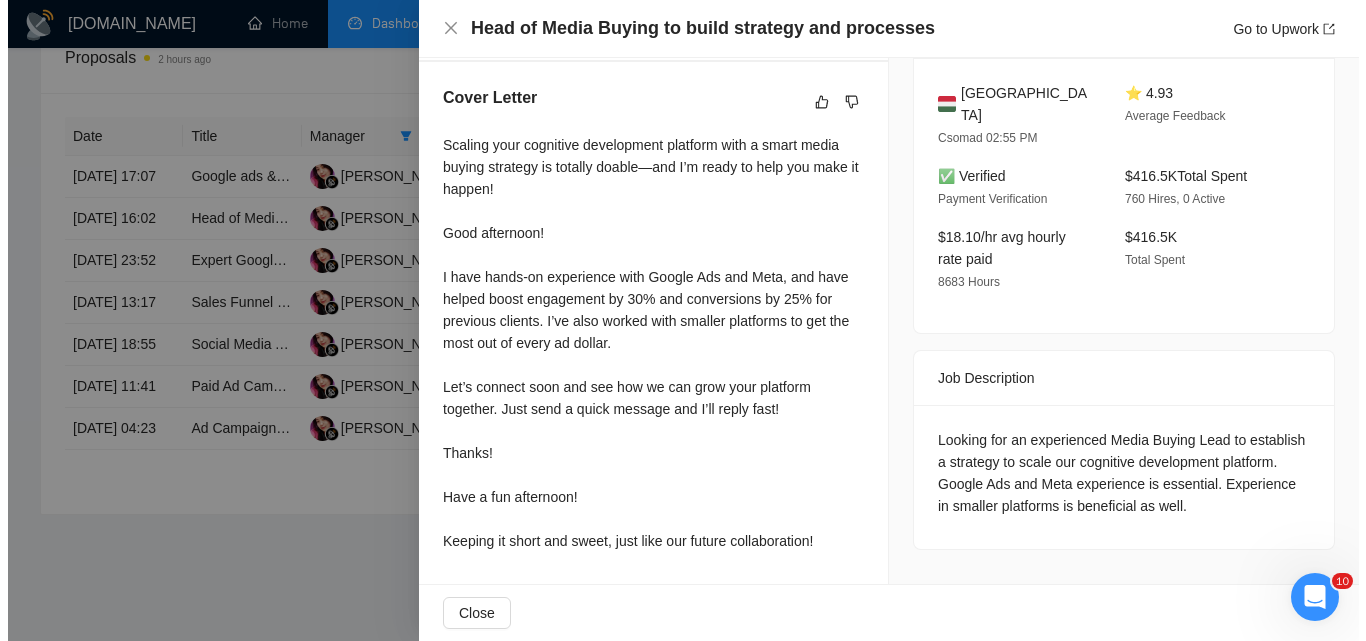 scroll, scrollTop: 519, scrollLeft: 0, axis: vertical 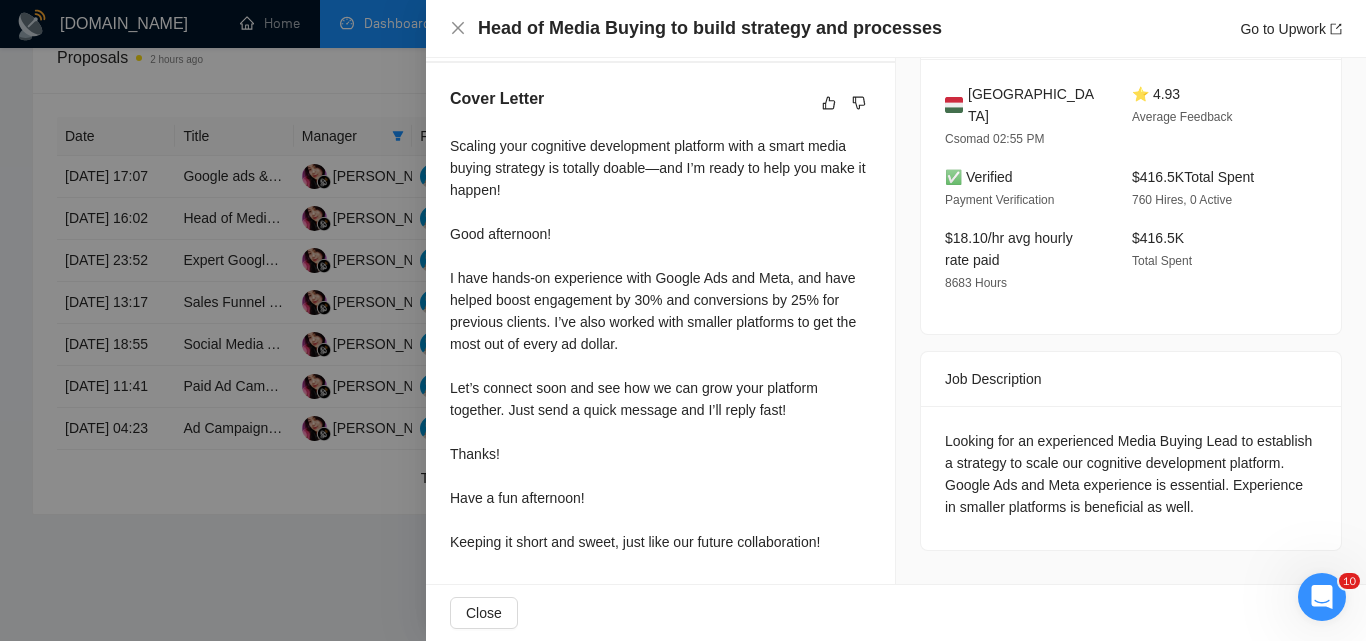 click on "Looking for an experienced Media Buying Lead to establish a strategy to scale our cognitive development platform.
Google Ads and Meta experience is essential. Experience in smaller platforms is beneficial as well." at bounding box center [1131, 474] 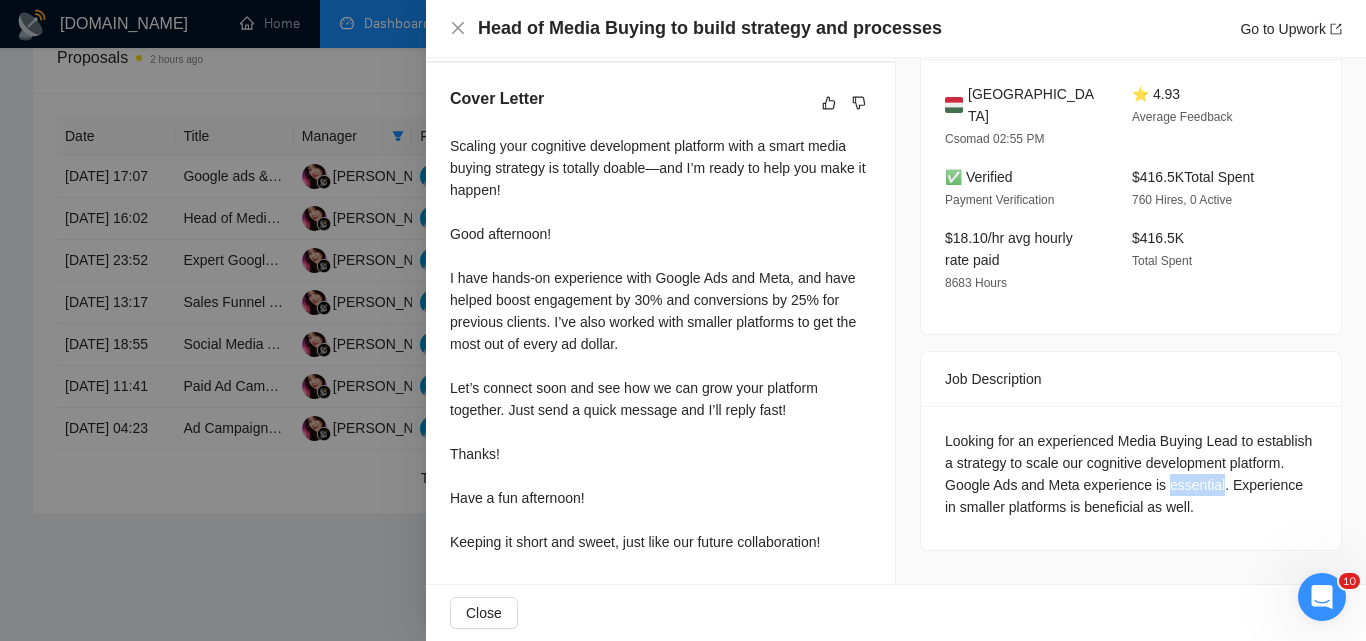click on "Looking for an experienced Media Buying Lead to establish a strategy to scale our cognitive development platform.
Google Ads and Meta experience is essential. Experience in smaller platforms is beneficial as well." at bounding box center [1131, 474] 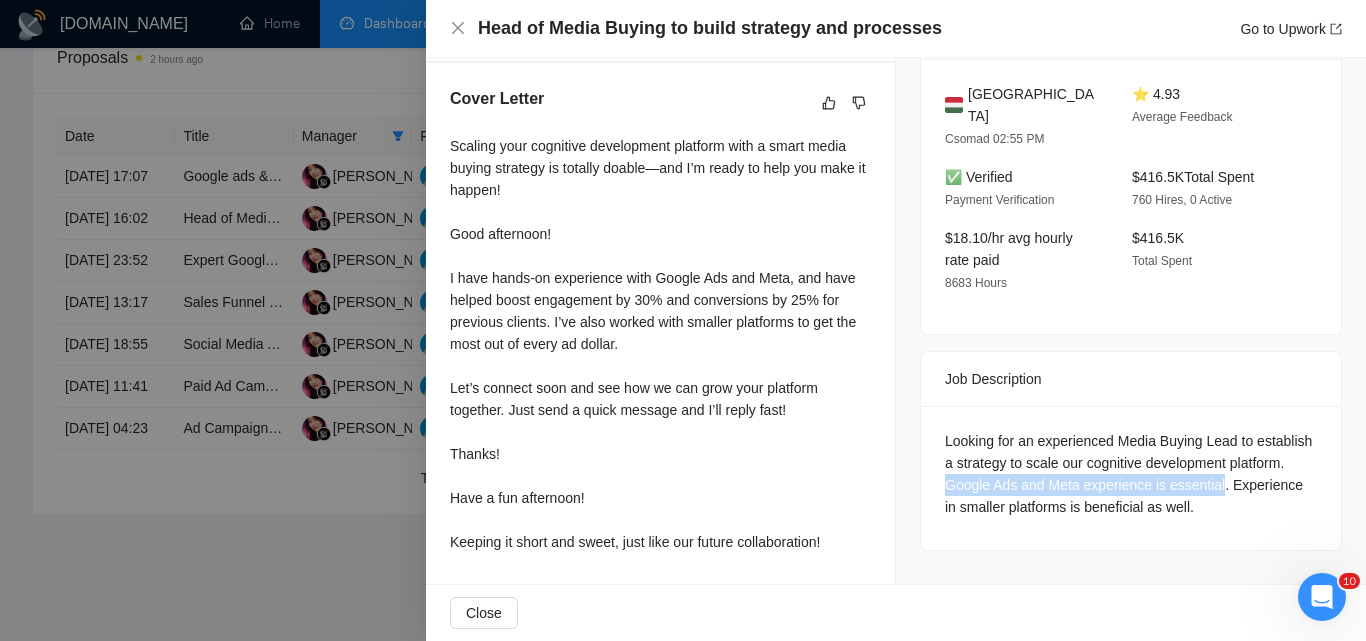 drag, startPoint x: 1213, startPoint y: 480, endPoint x: 894, endPoint y: 475, distance: 319.03918 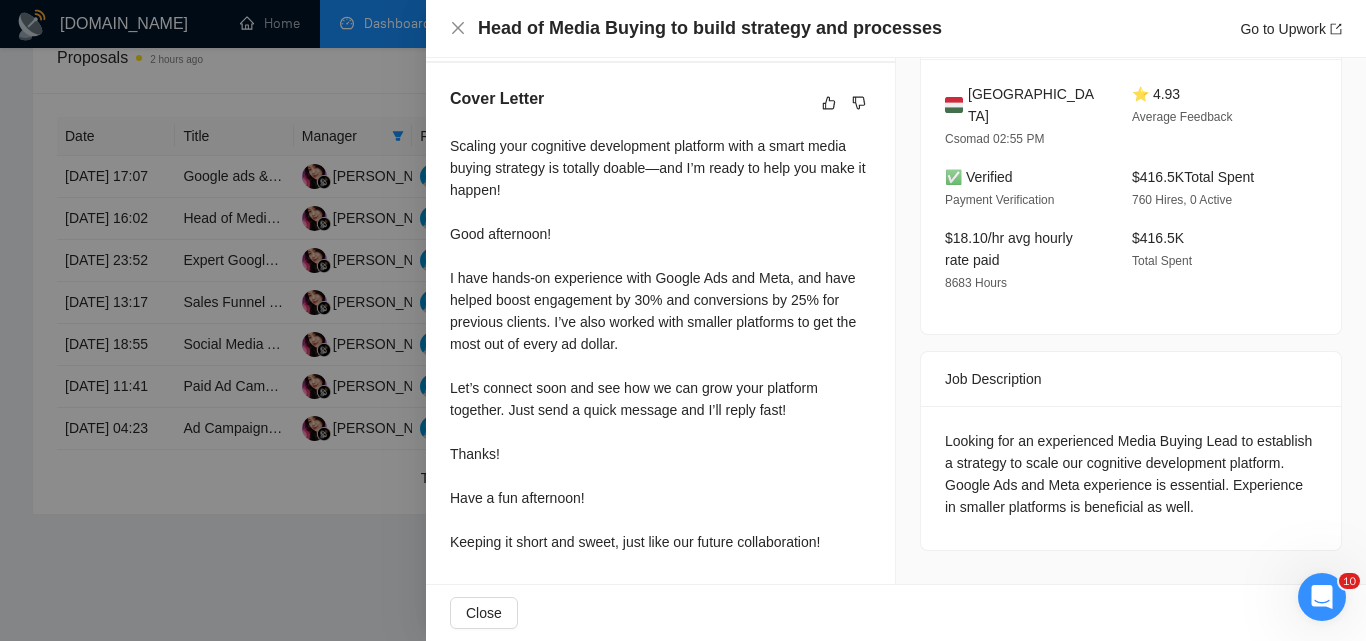 drag, startPoint x: 973, startPoint y: 462, endPoint x: 973, endPoint y: 476, distance: 14 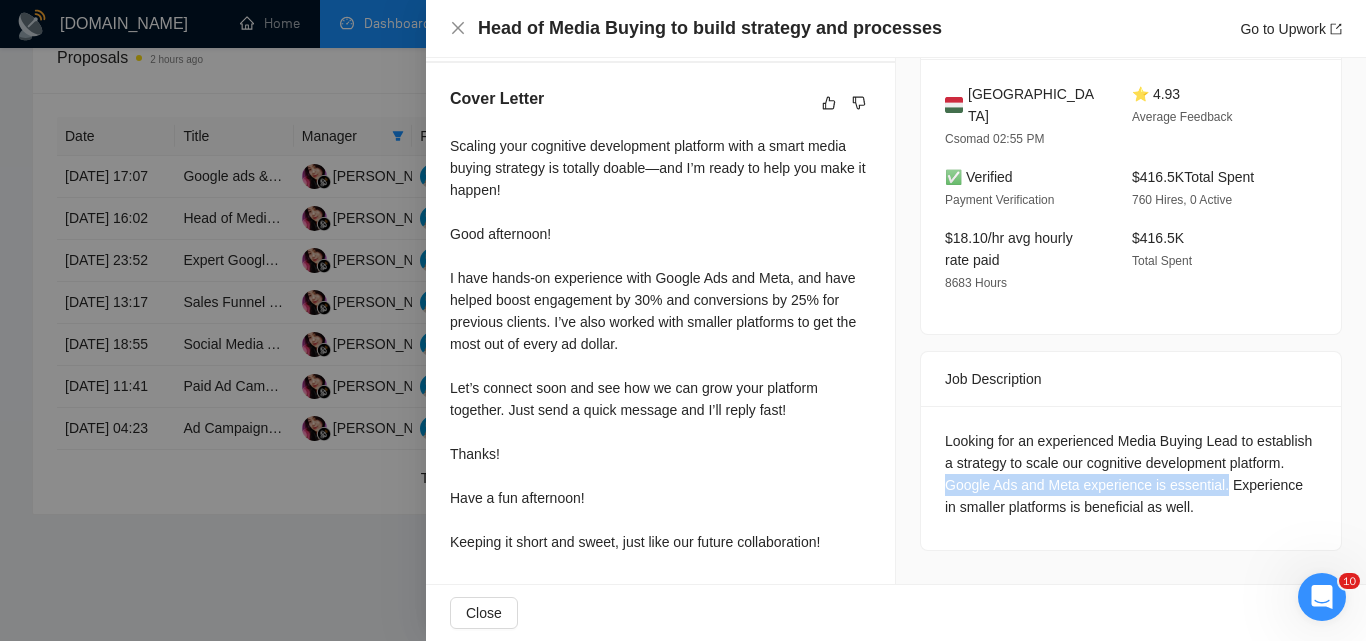 drag, startPoint x: 936, startPoint y: 479, endPoint x: 1216, endPoint y: 478, distance: 280.0018 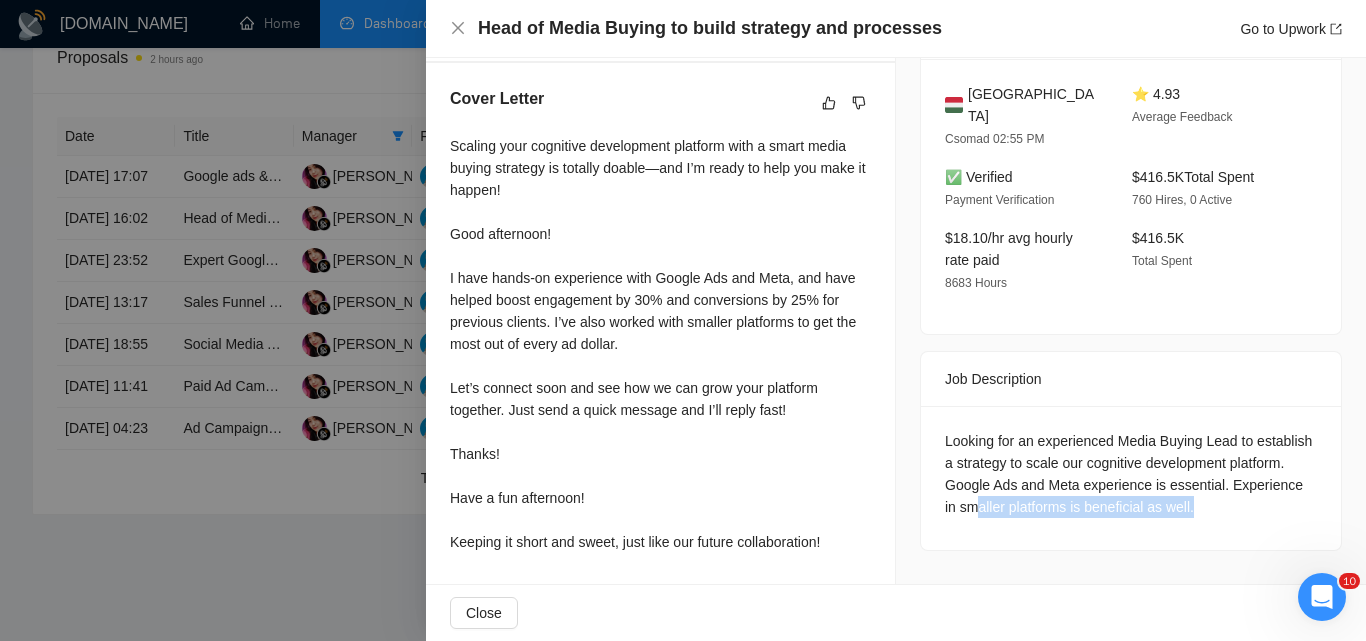 drag, startPoint x: 1175, startPoint y: 500, endPoint x: 913, endPoint y: 495, distance: 262.0477 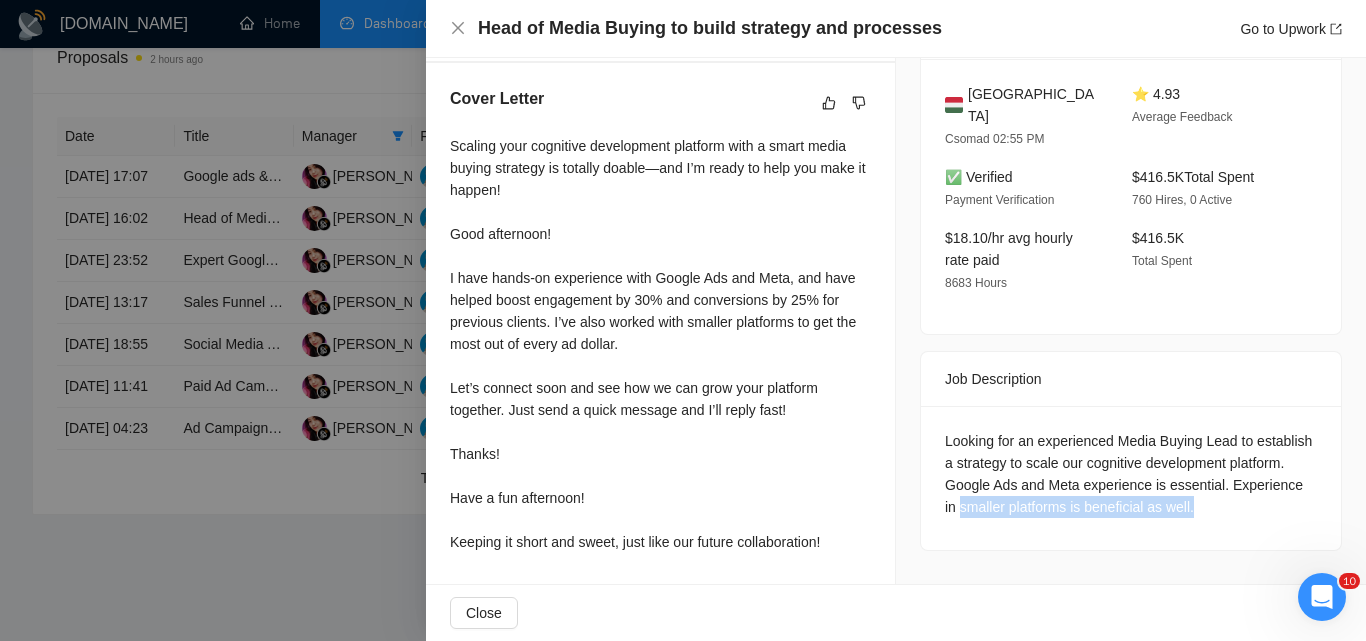 click on "Looking for an experienced Media Buying Lead to establish a strategy to scale our cognitive development platform.
Google Ads and Meta experience is essential. Experience in smaller platforms is beneficial as well." at bounding box center (1131, 474) 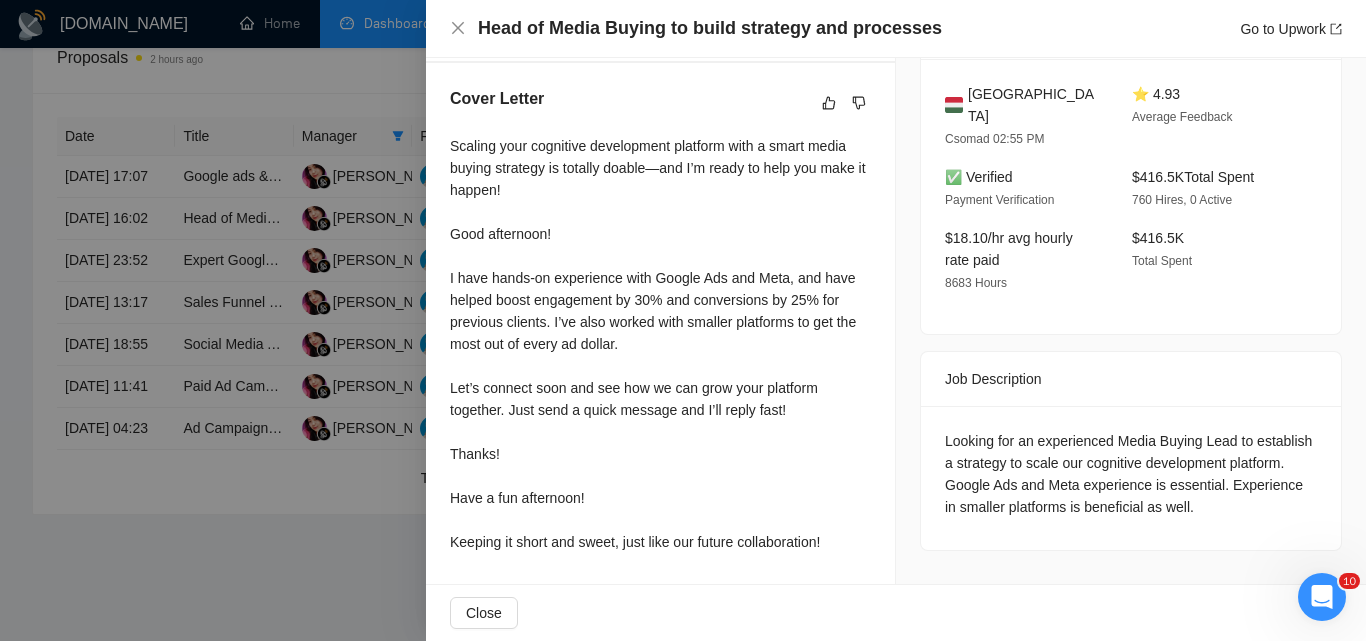 click at bounding box center [683, 320] 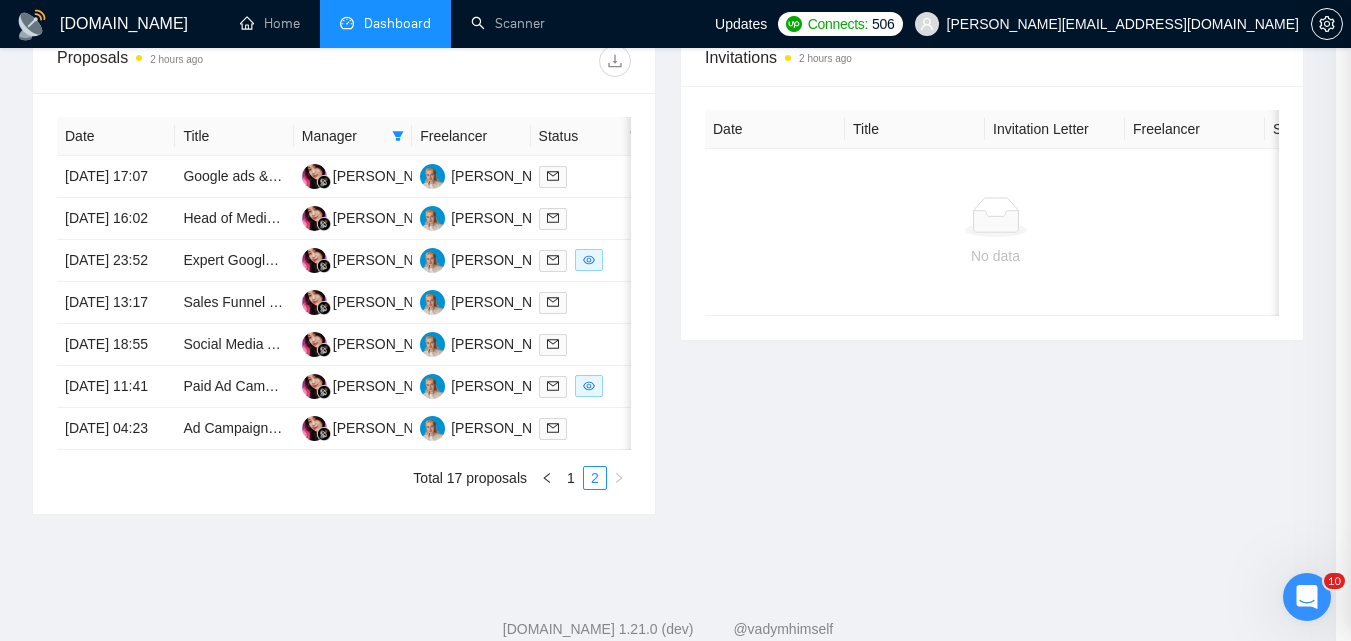click on "Date Title Manager Freelancer Status               [DATE] 17:07 Google ads & Meta Ads for a SaaS company Ni Komang Sepiani [PERSON_NAME] [DATE] 16:02 Head of Media Buying to build strategy and processes [PERSON_NAME] [PERSON_NAME] [DATE] 23:52 Expert Google Ads Media Buyer for UK Higher Education Market Ni Komang Sepiani [PERSON_NAME] [DATE] 13:17 Sales Funnel Expert Needed for Digital Course Launch Ni Komang Sepiani [PERSON_NAME] [DATE] 18:55 Social Media Advertising Campaign Manager [PERSON_NAME] Sepiani [PERSON_NAME] [DATE] 11:41 Paid Ad Campaign Manager – Google & Meta Ads for Solar Company [PERSON_NAME] Sepiani [PERSON_NAME] [DATE] 04:23 Ad Campaign Specialist for Therapist Private Practice Ni Komang Sepiani [PERSON_NAME] Total 17 proposals 1 2" at bounding box center (344, 303) 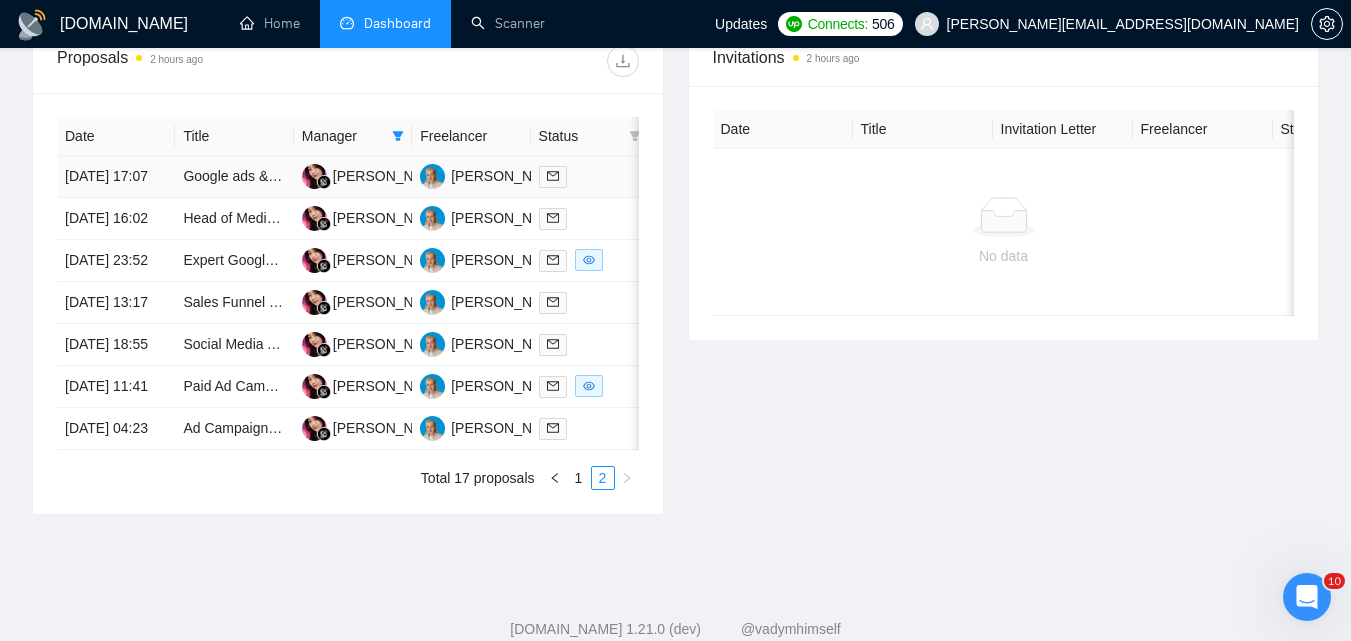 click at bounding box center (590, 176) 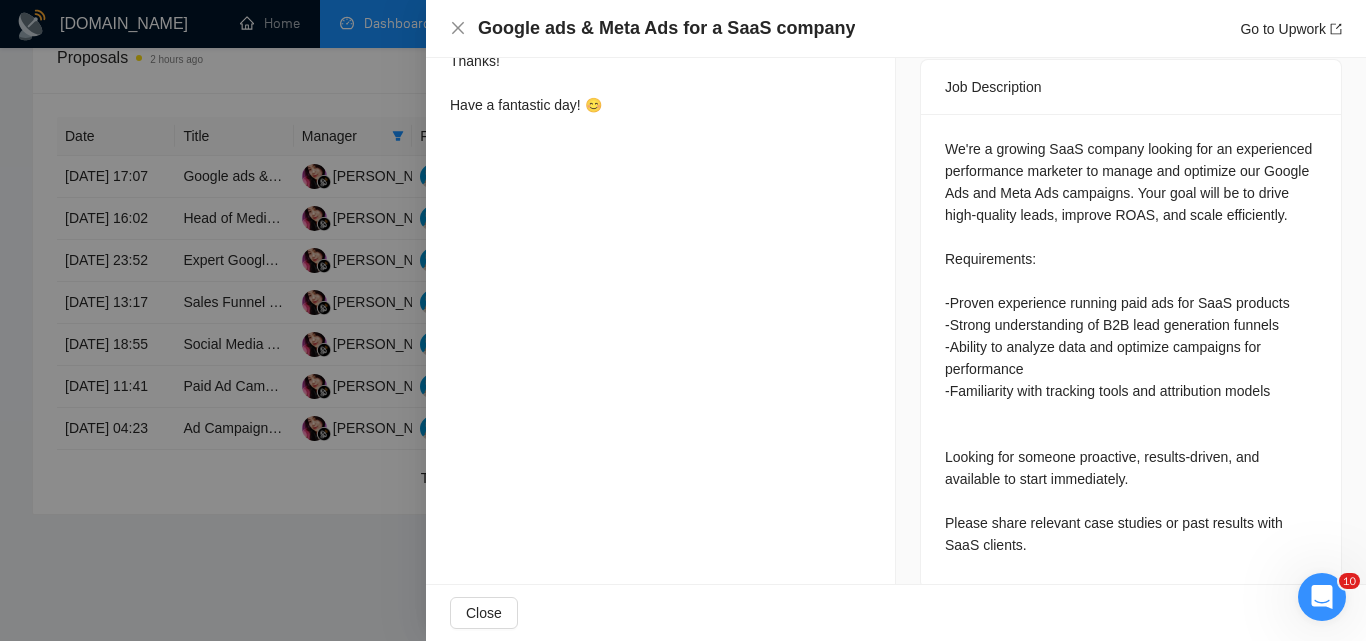 scroll, scrollTop: 712, scrollLeft: 0, axis: vertical 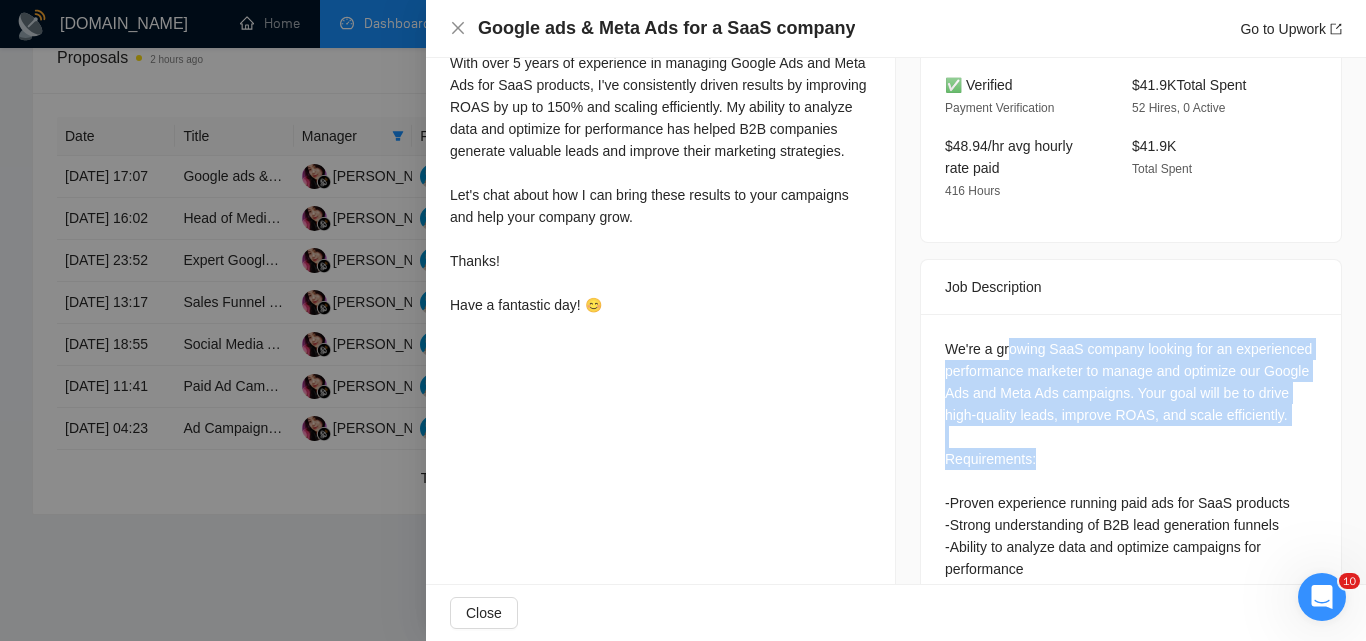 drag, startPoint x: 932, startPoint y: 288, endPoint x: 1365, endPoint y: 483, distance: 474.88315 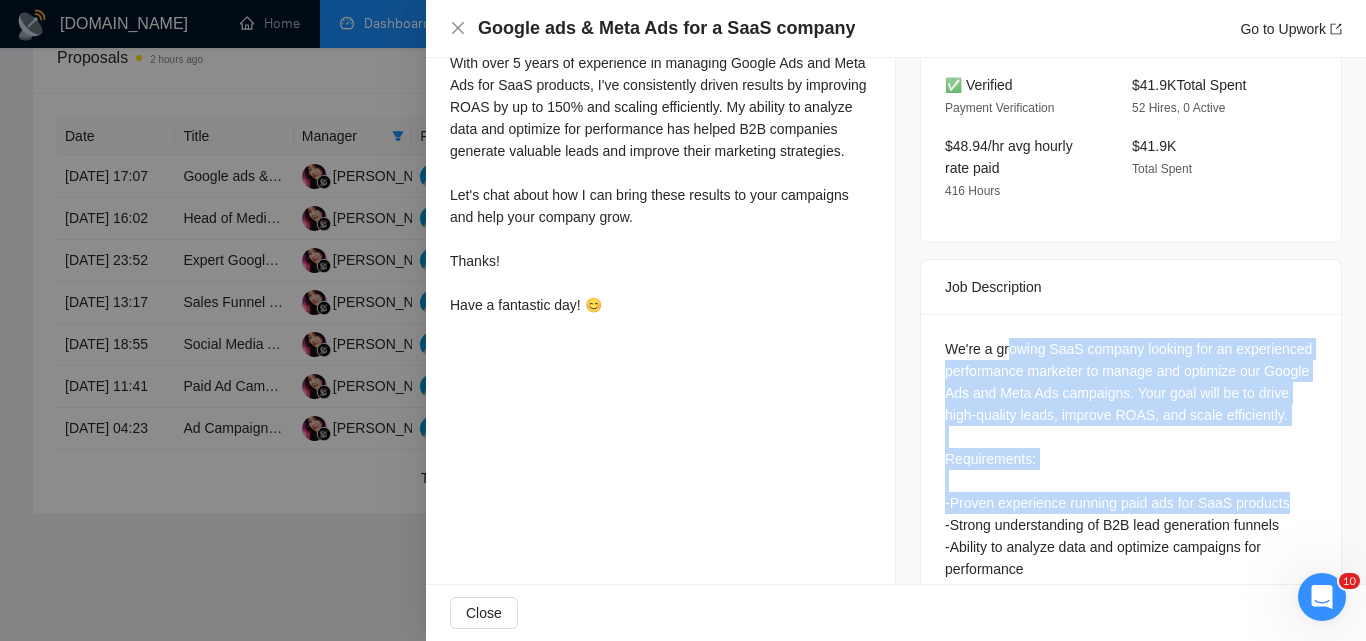 click on "We're a growing SaaS company looking for an experienced performance marketer to manage and optimize our Google Ads and Meta Ads campaigns. Your goal will be to drive high-quality leads, improve ROAS, and scale efficiently.
Requirements:
-Proven experience running paid ads for SaaS products
-Strong understanding of B2B lead generation funnels
-Ability to analyze data and optimize campaigns for performance
-Familiarity with tracking tools and attribution models
Looking for someone proactive, results-driven, and available to start immediately.
Please share relevant case studies or past results with SaaS clients." at bounding box center (1131, 547) 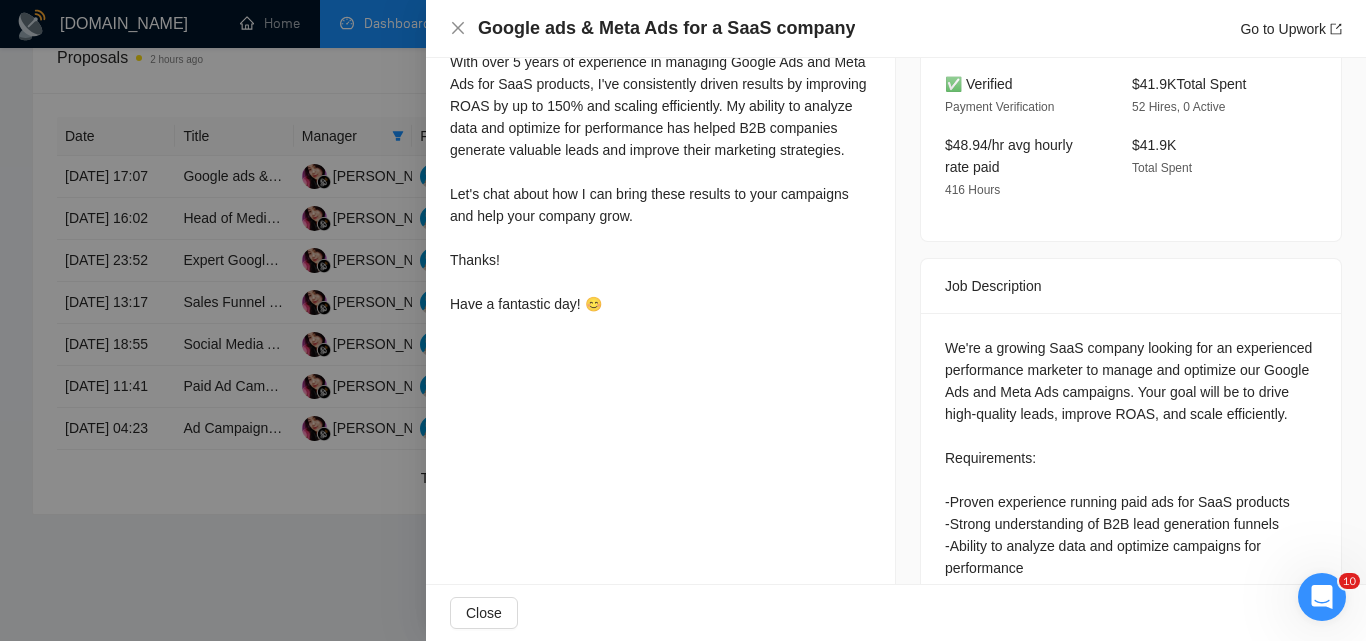 scroll, scrollTop: 712, scrollLeft: 0, axis: vertical 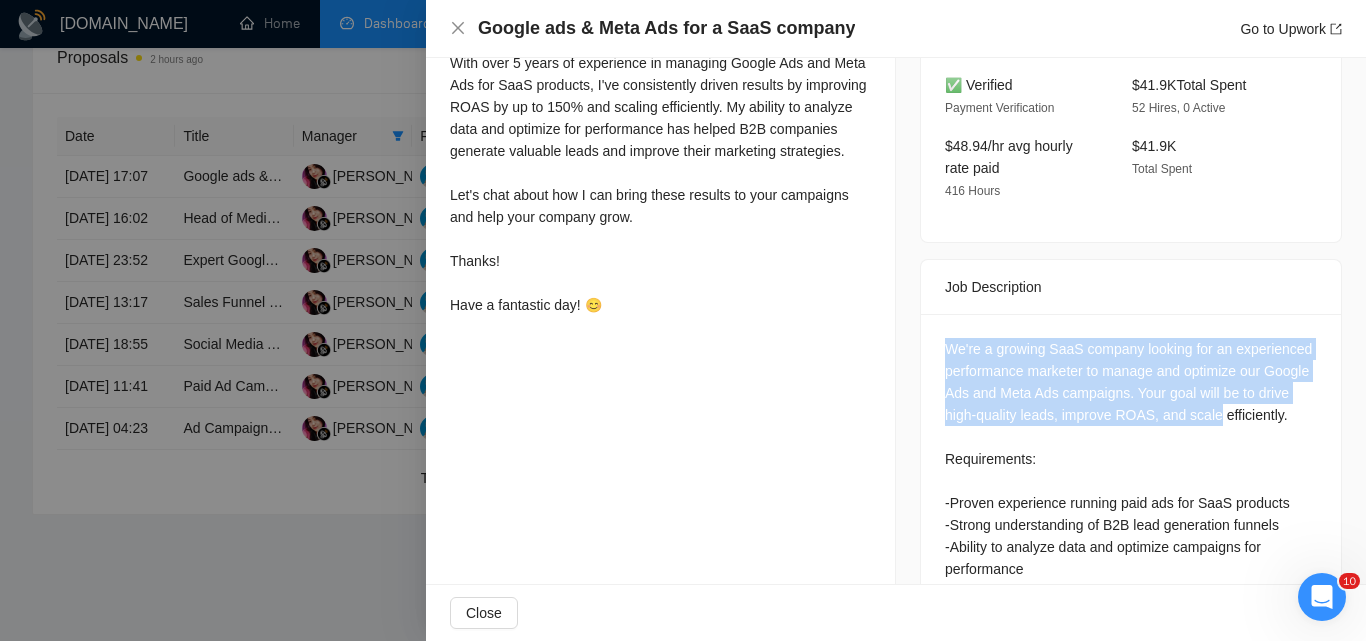 drag, startPoint x: 921, startPoint y: 307, endPoint x: 1249, endPoint y: 360, distance: 332.25443 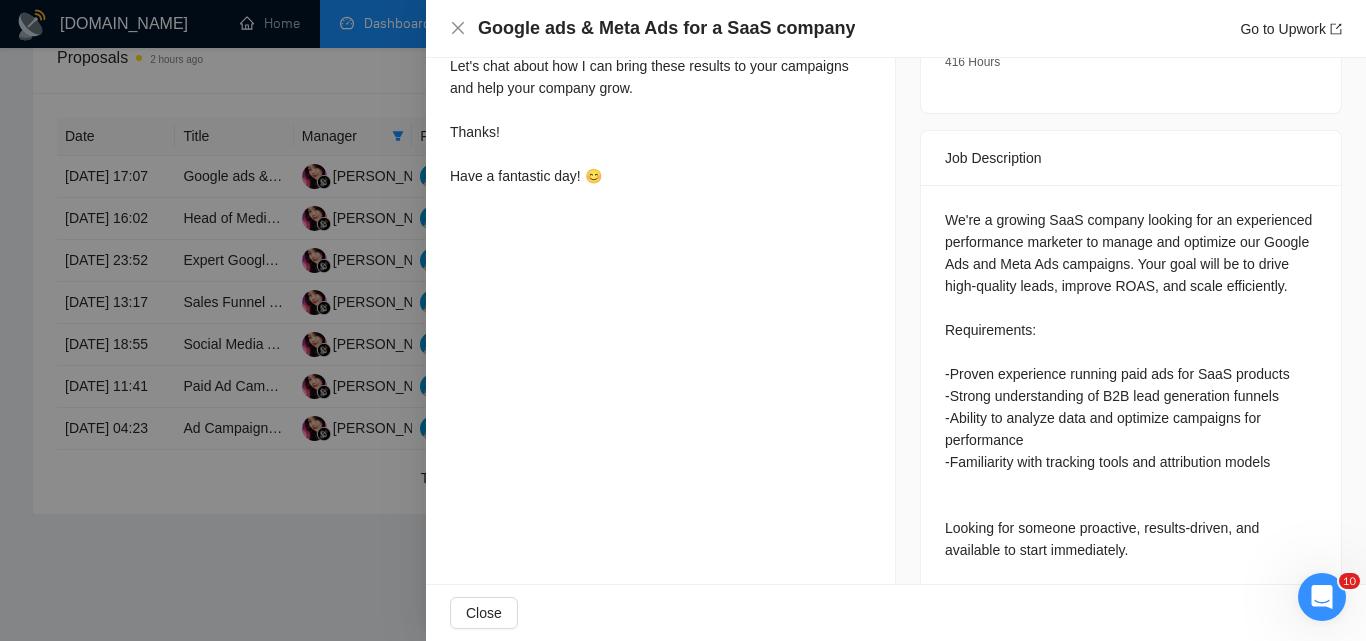 scroll, scrollTop: 812, scrollLeft: 0, axis: vertical 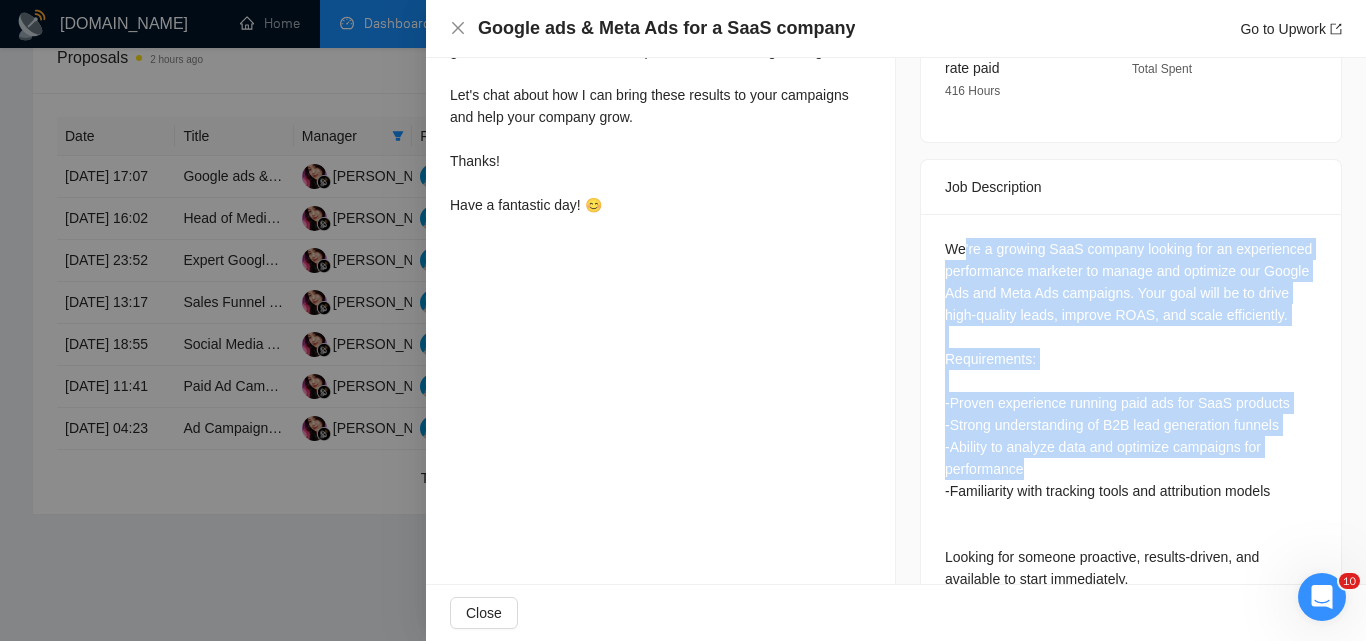 drag, startPoint x: 957, startPoint y: 199, endPoint x: 1206, endPoint y: 445, distance: 350.0243 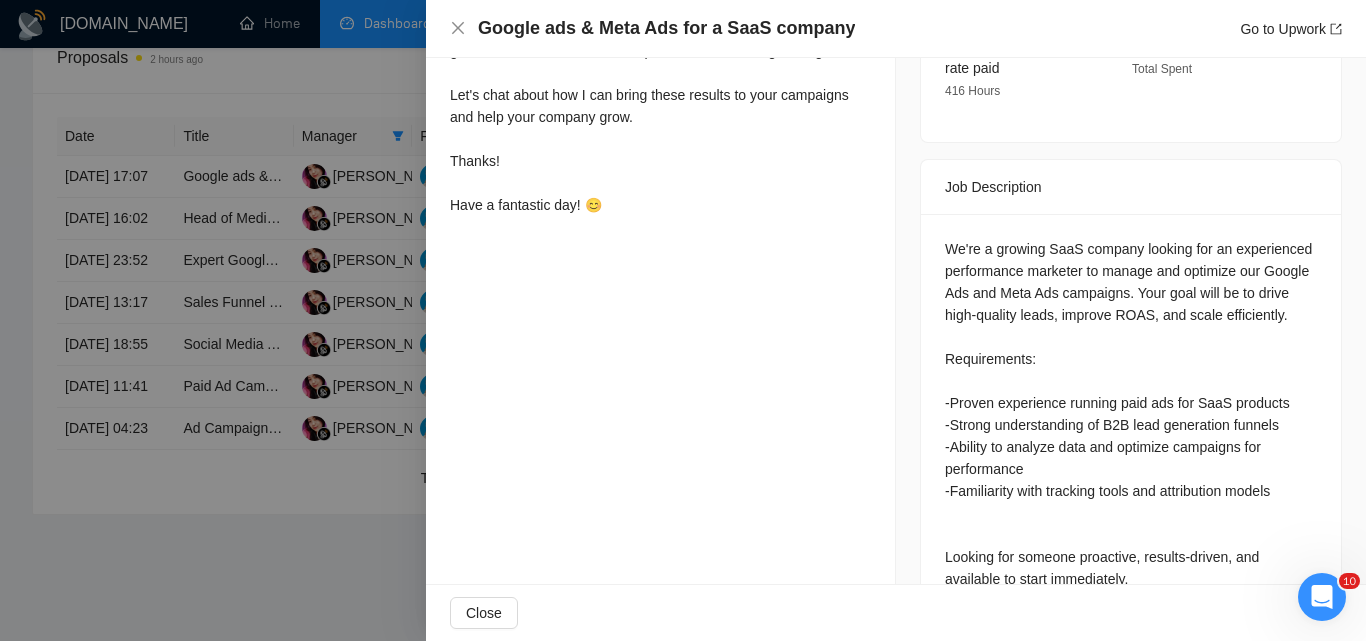 drag, startPoint x: 1295, startPoint y: 247, endPoint x: 818, endPoint y: 85, distance: 503.75888 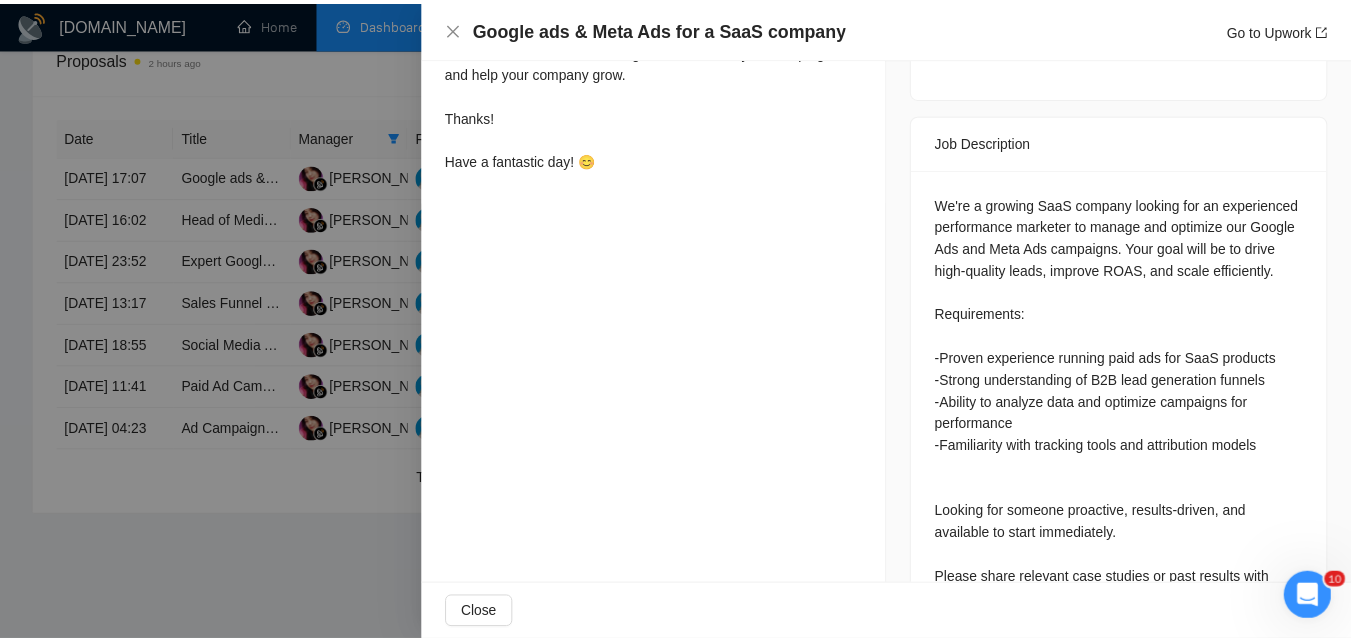 scroll, scrollTop: 812, scrollLeft: 0, axis: vertical 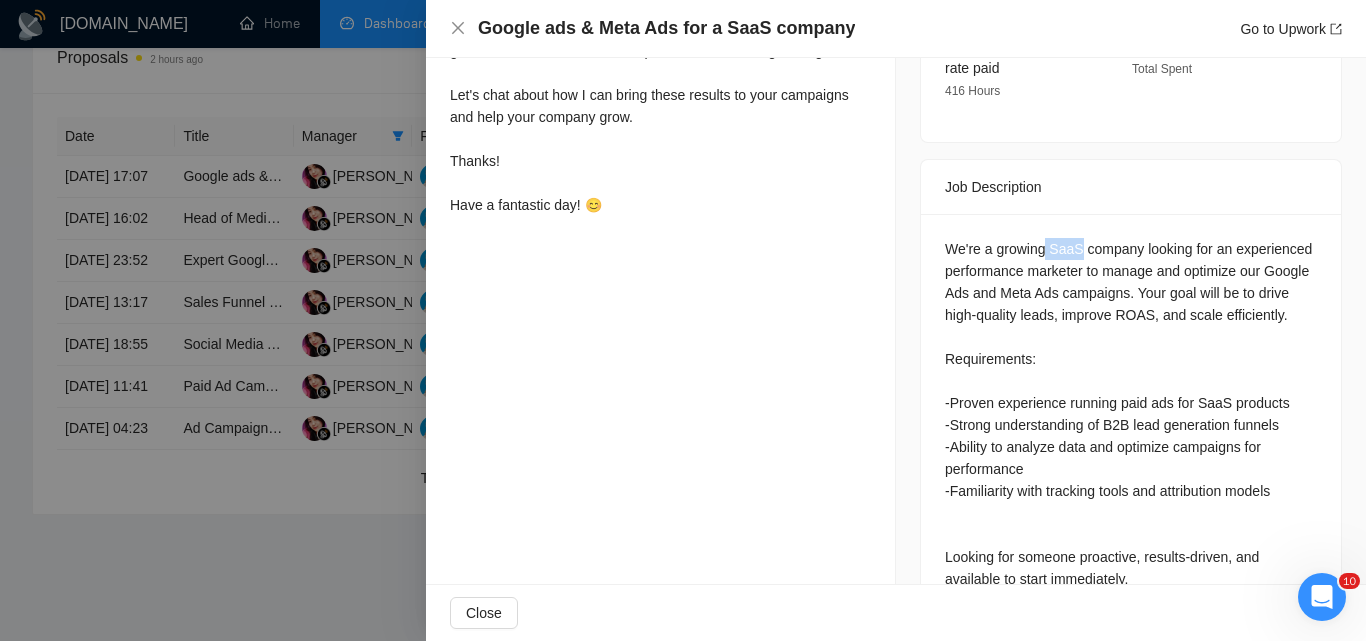 drag, startPoint x: 1071, startPoint y: 200, endPoint x: 1037, endPoint y: 195, distance: 34.36568 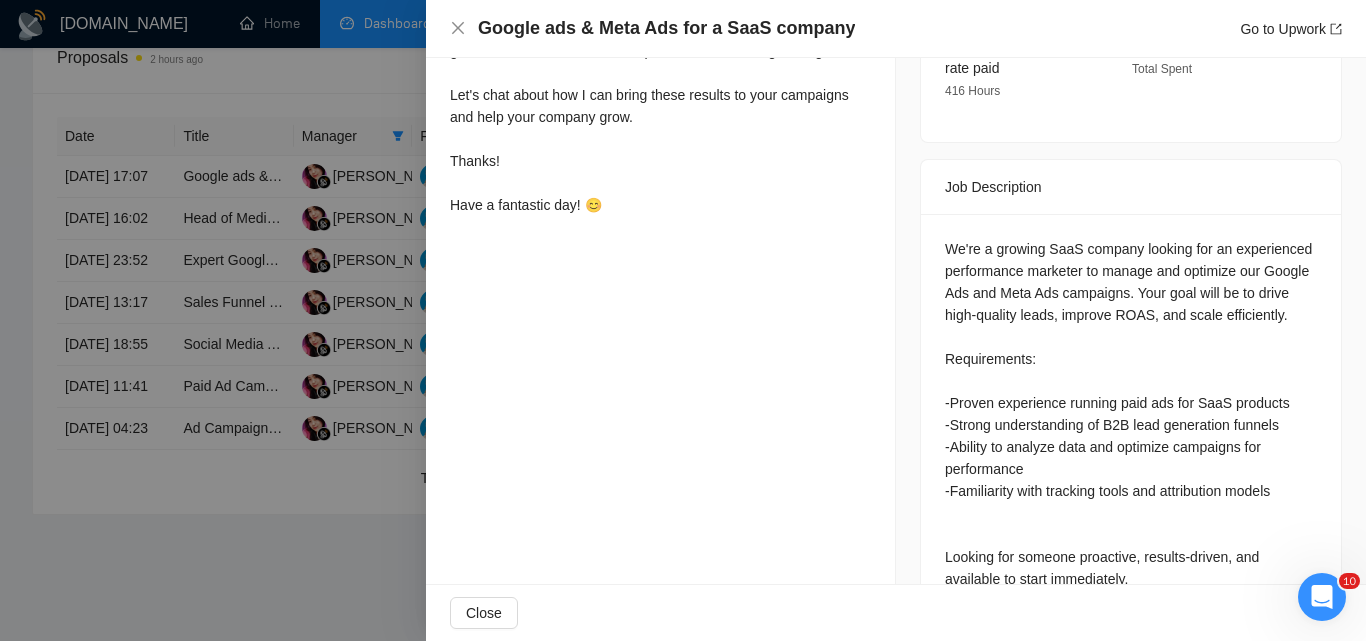 click on "We're a growing SaaS company looking for an experienced performance marketer to manage and optimize our Google Ads and Meta Ads campaigns. Your goal will be to drive high-quality leads, improve ROAS, and scale efficiently.
Requirements:
-Proven experience running paid ads for SaaS products
-Strong understanding of B2B lead generation funnels
-Ability to analyze data and optimize campaigns for performance
-Familiarity with tracking tools and attribution models
Looking for someone proactive, results-driven, and available to start immediately.
Please share relevant case studies or past results with SaaS clients." at bounding box center (1131, 447) 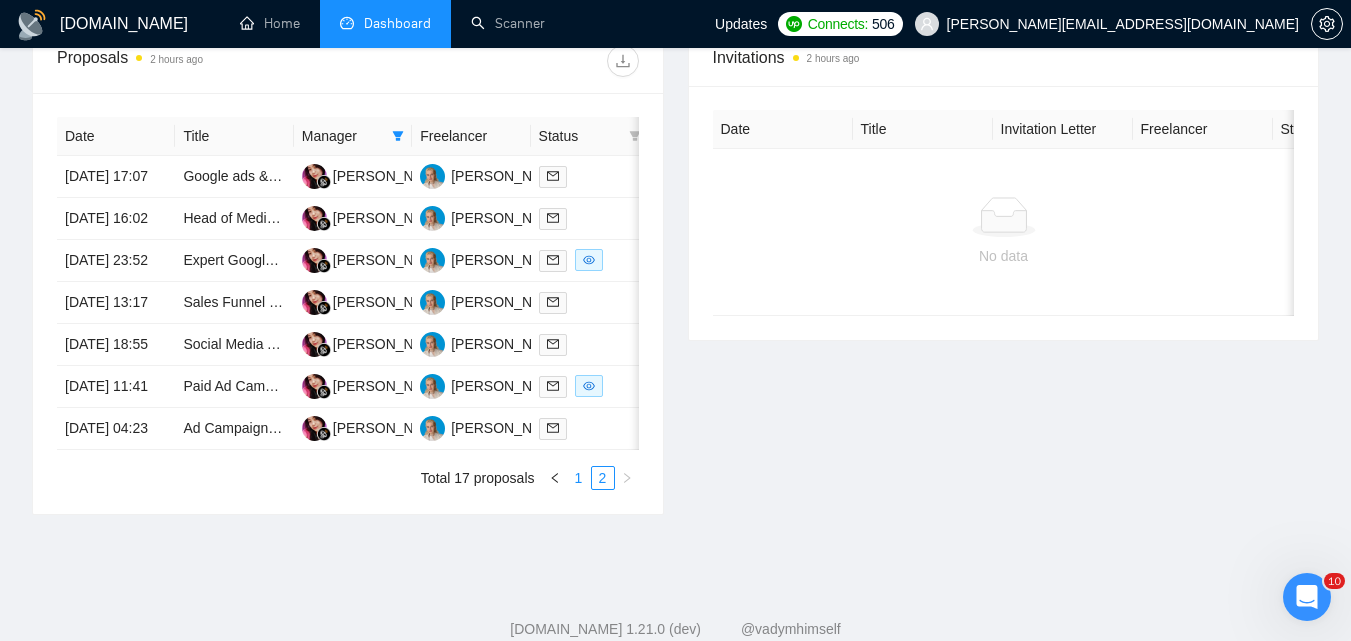 click on "1" at bounding box center [579, 478] 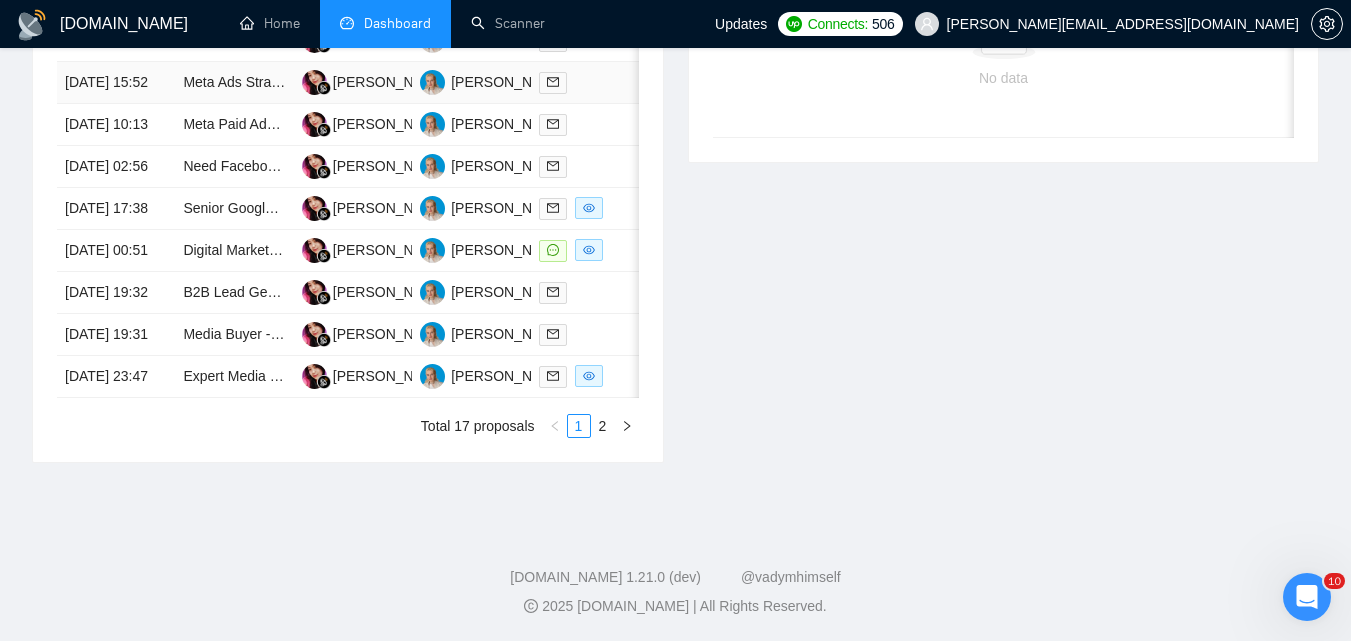 scroll, scrollTop: 988, scrollLeft: 0, axis: vertical 